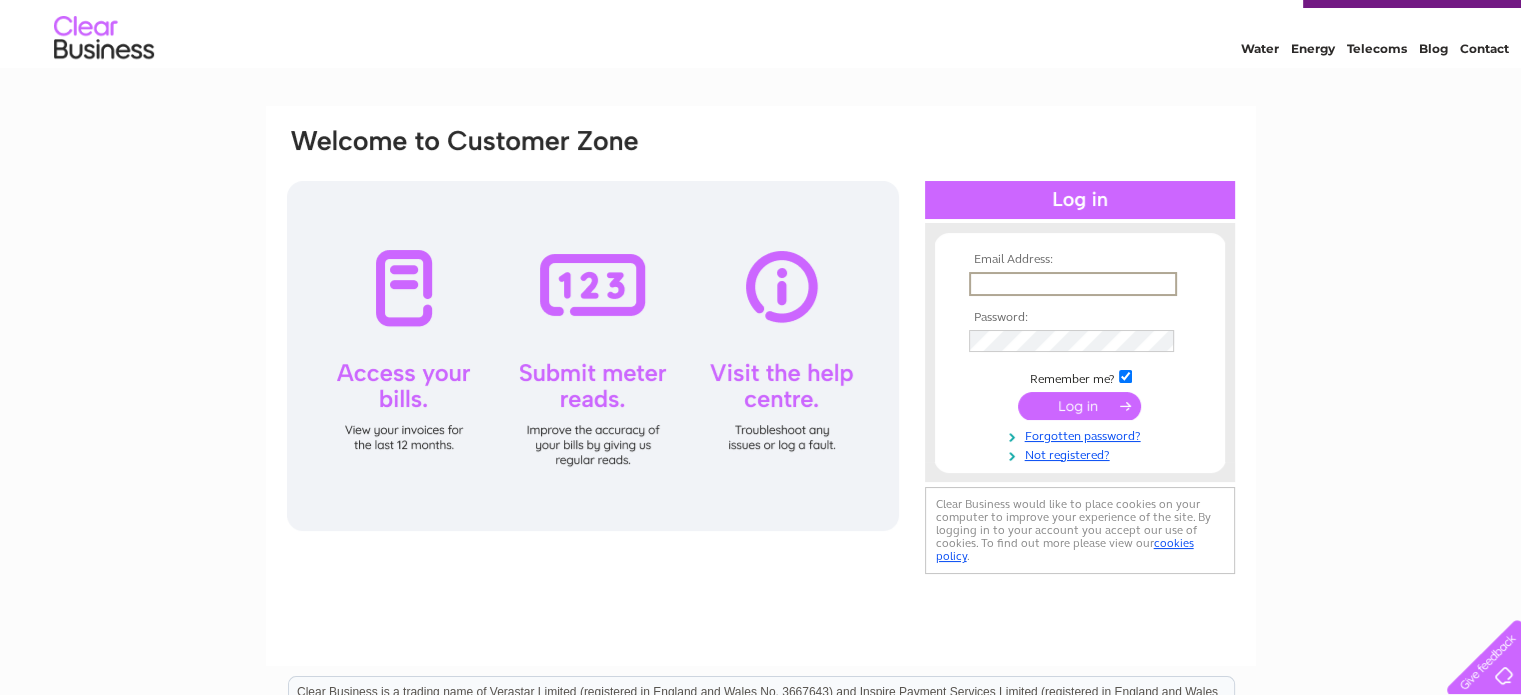 scroll, scrollTop: 0, scrollLeft: 0, axis: both 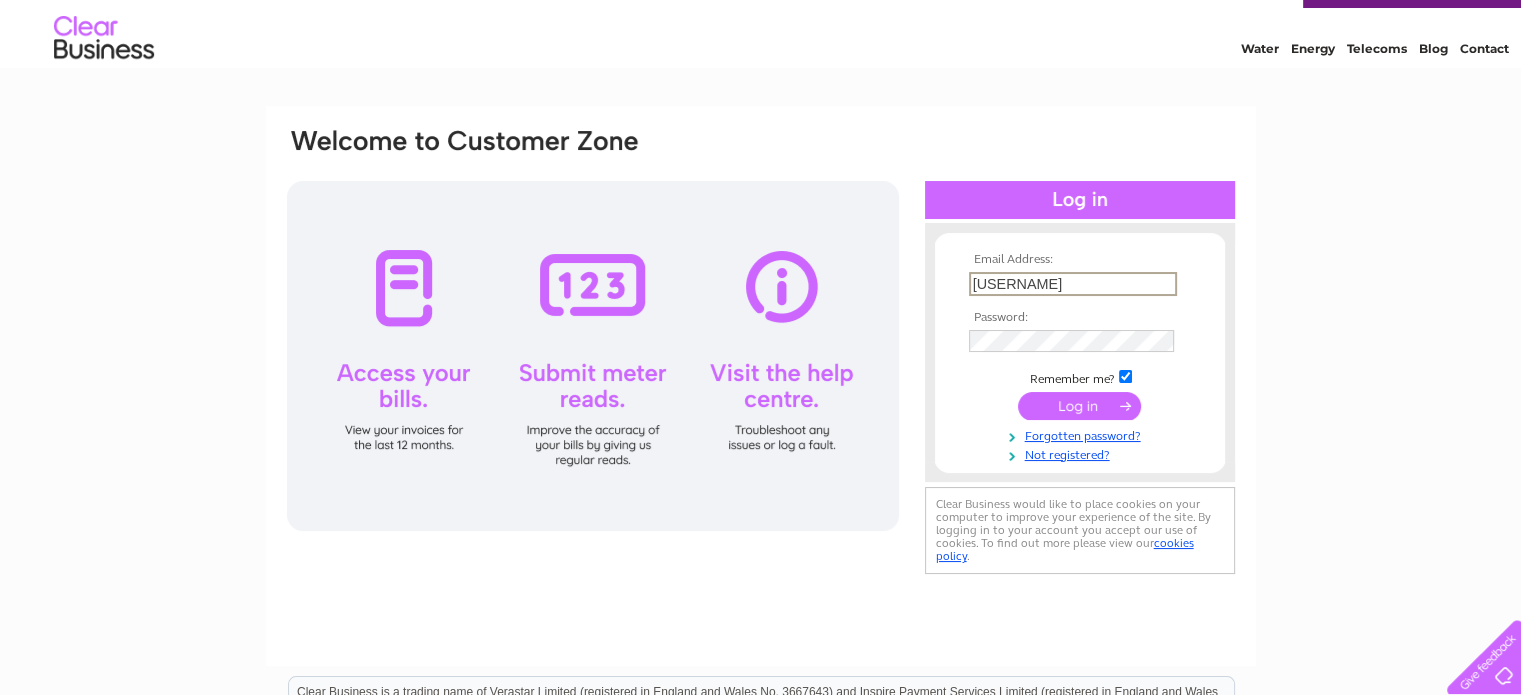 type on "v" 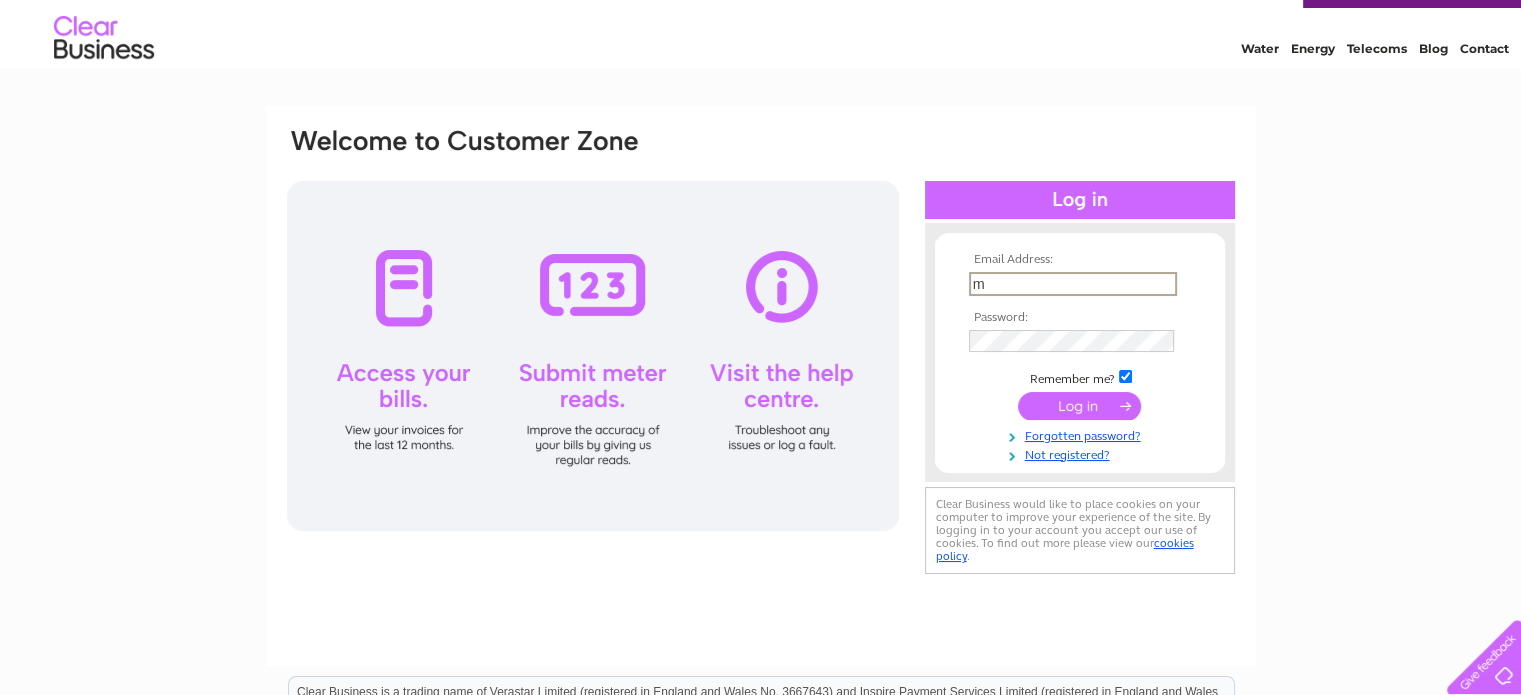 type on "marciabond@hotmail.co.uk" 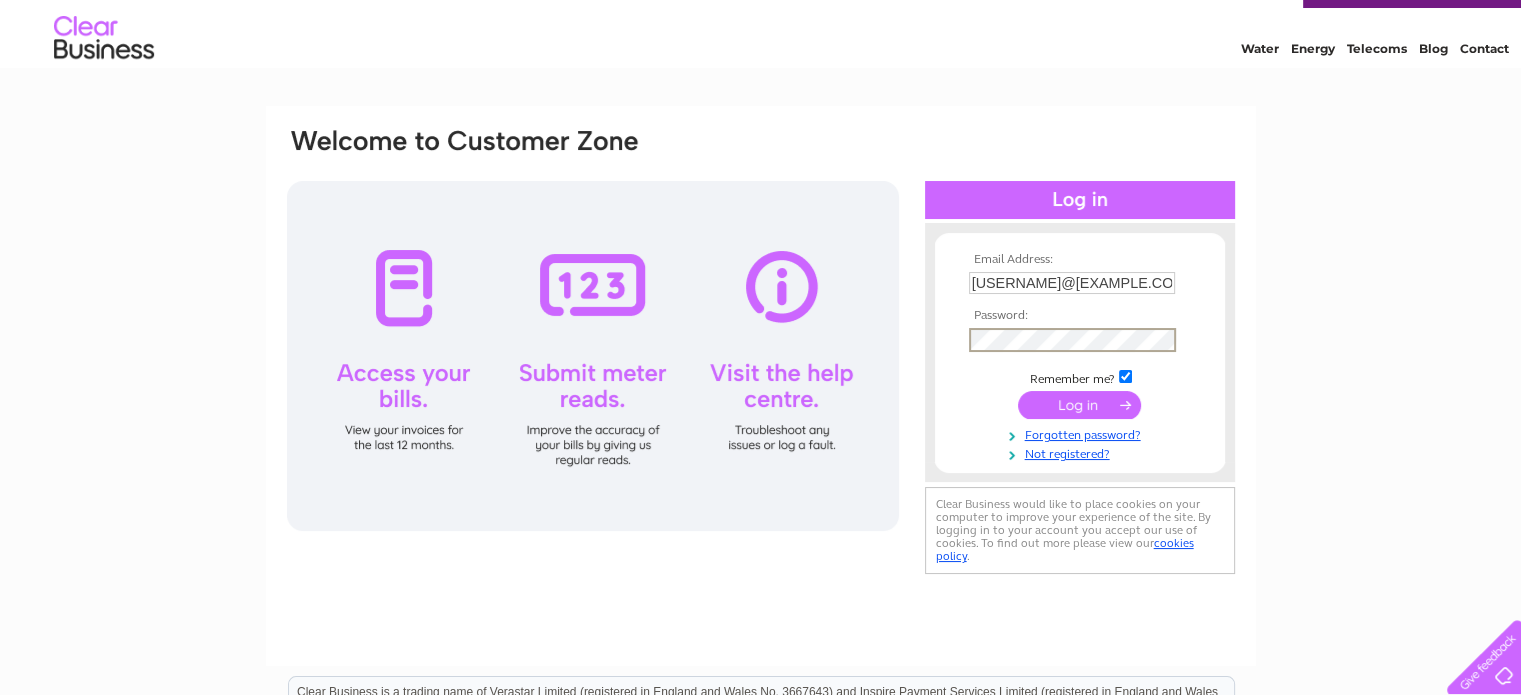 click at bounding box center (1079, 405) 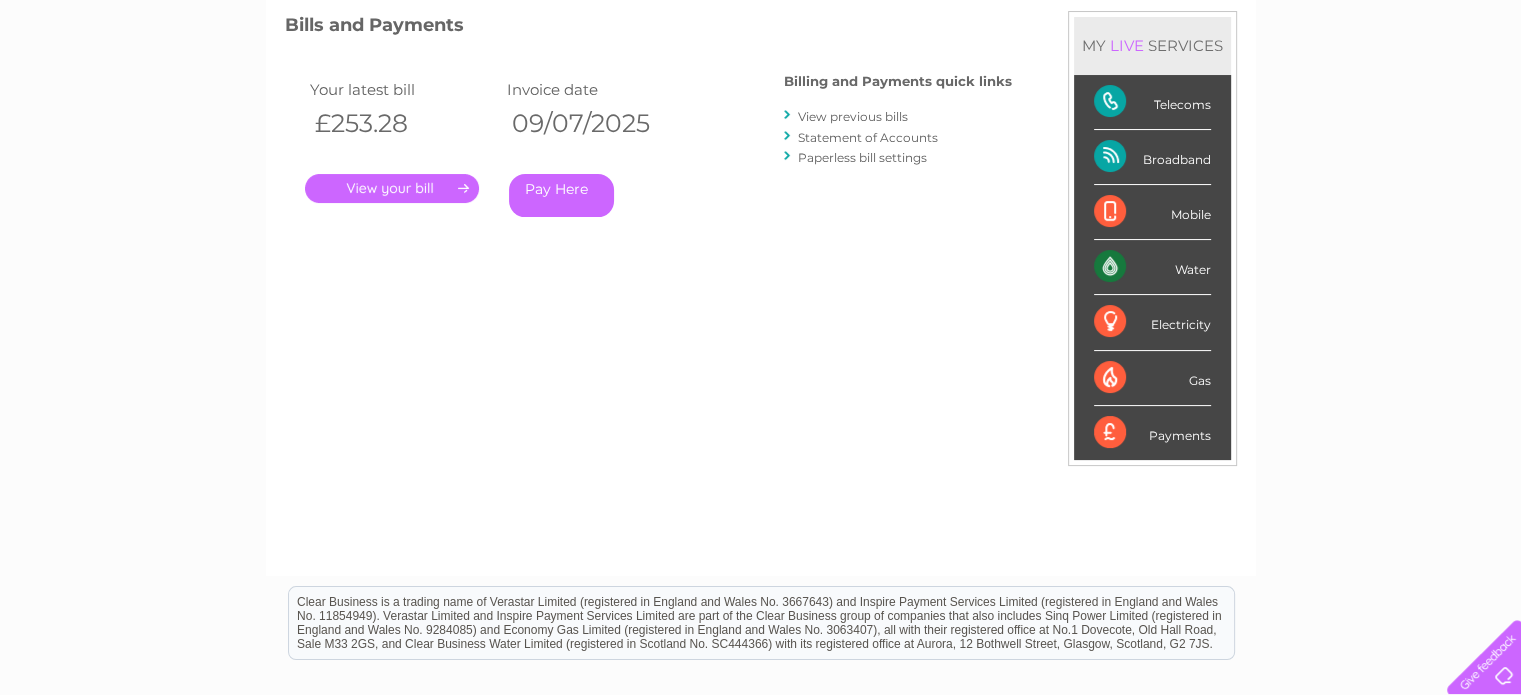 scroll, scrollTop: 280, scrollLeft: 0, axis: vertical 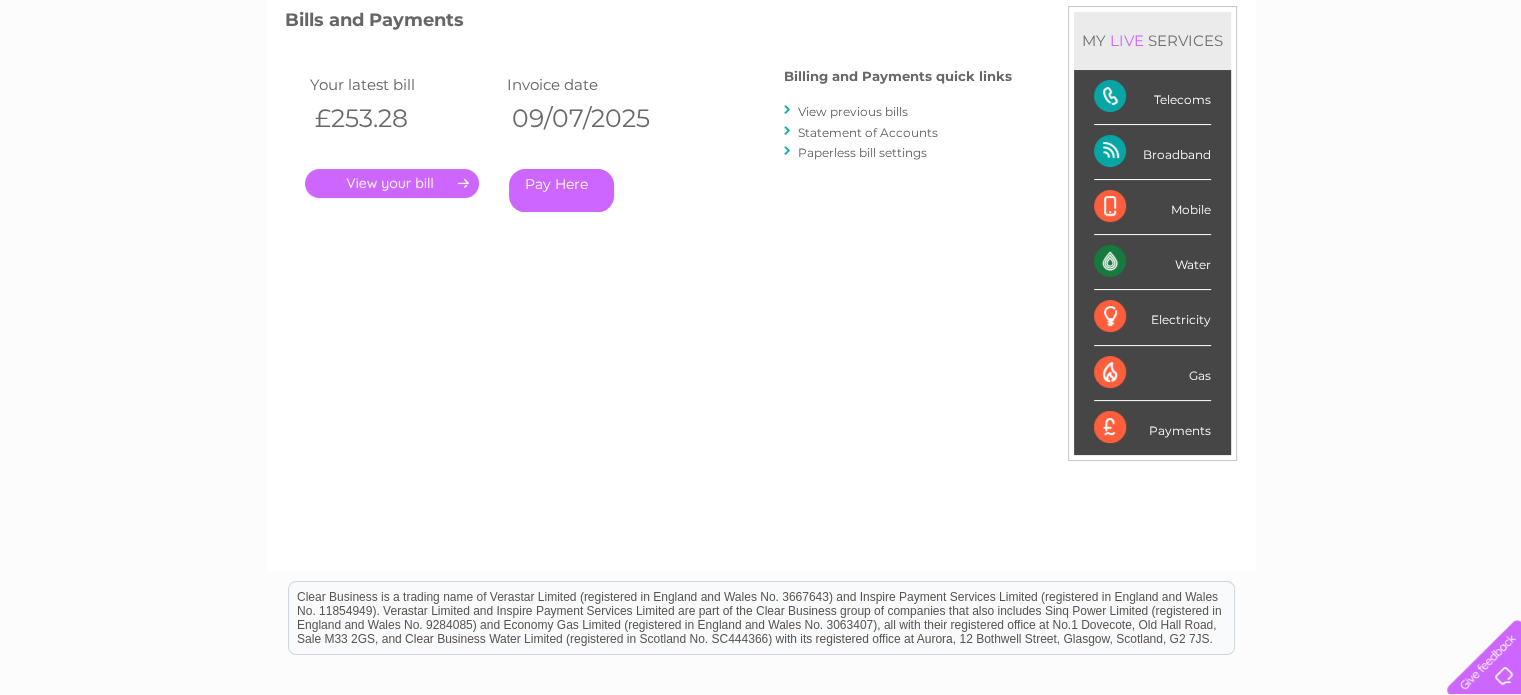 click on "." at bounding box center (392, 183) 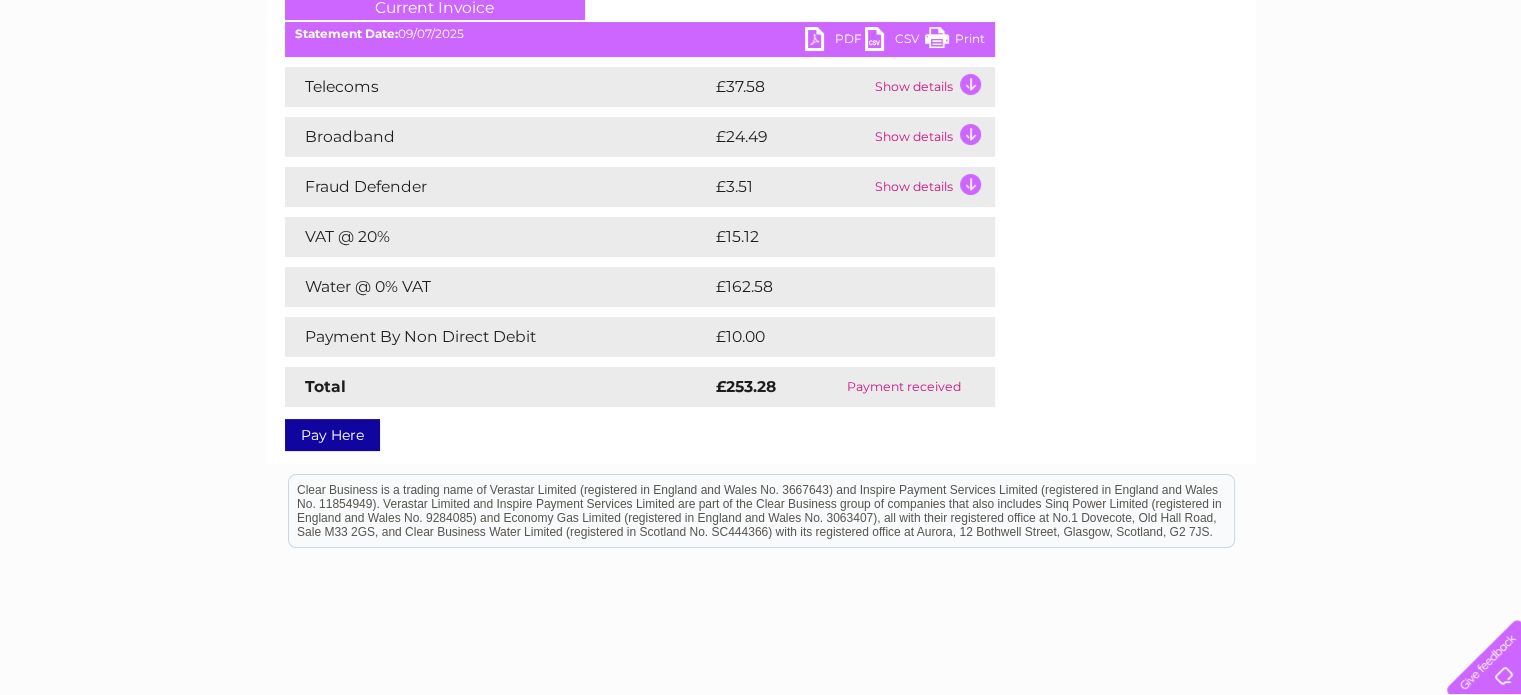 scroll, scrollTop: 296, scrollLeft: 0, axis: vertical 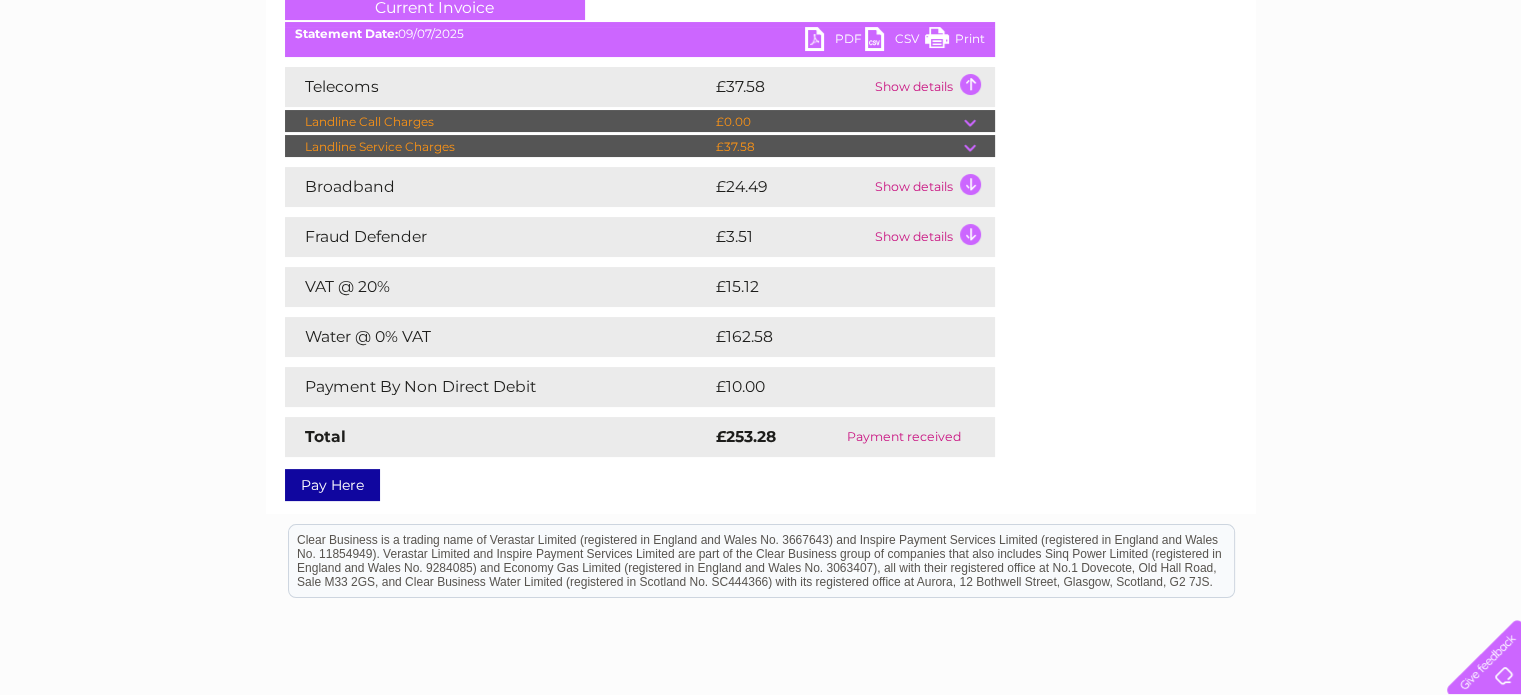 click on "Show details" at bounding box center (932, 87) 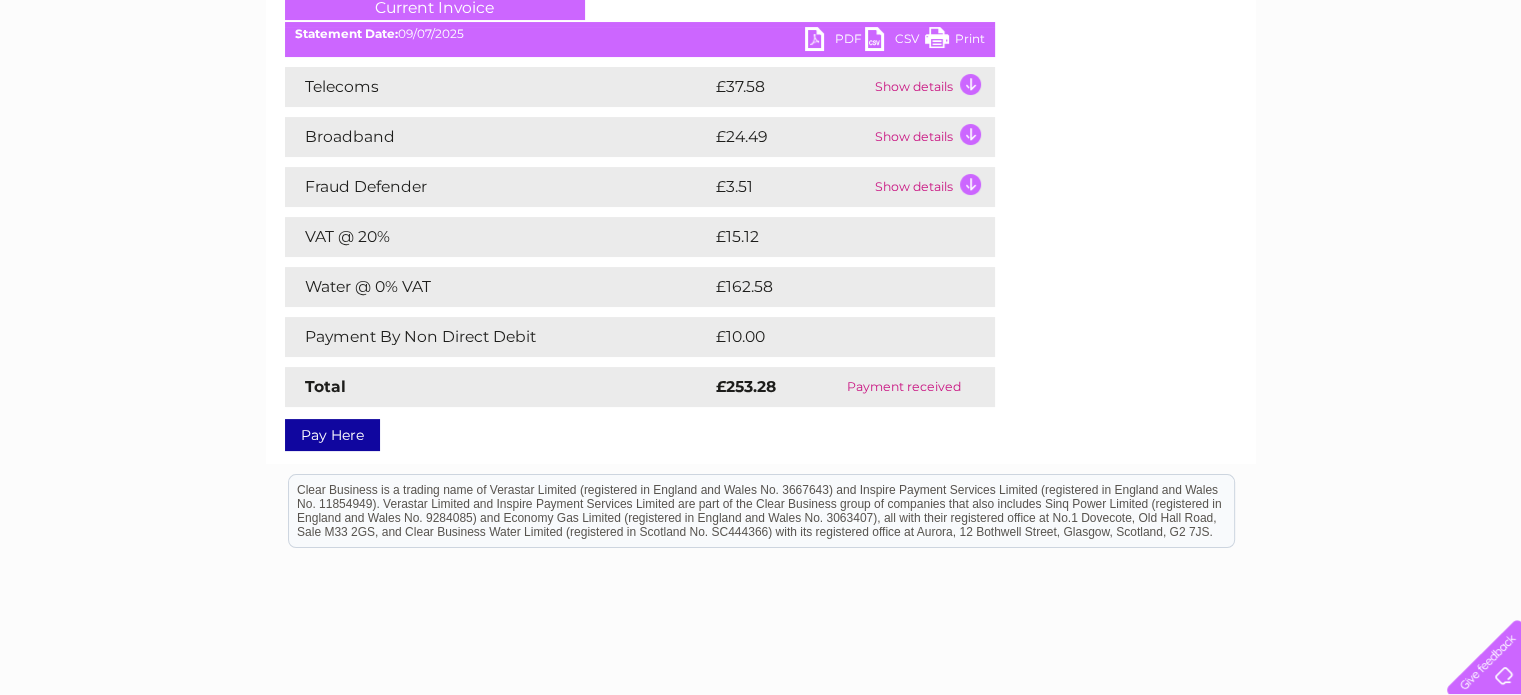 click on "Show details" at bounding box center (932, 87) 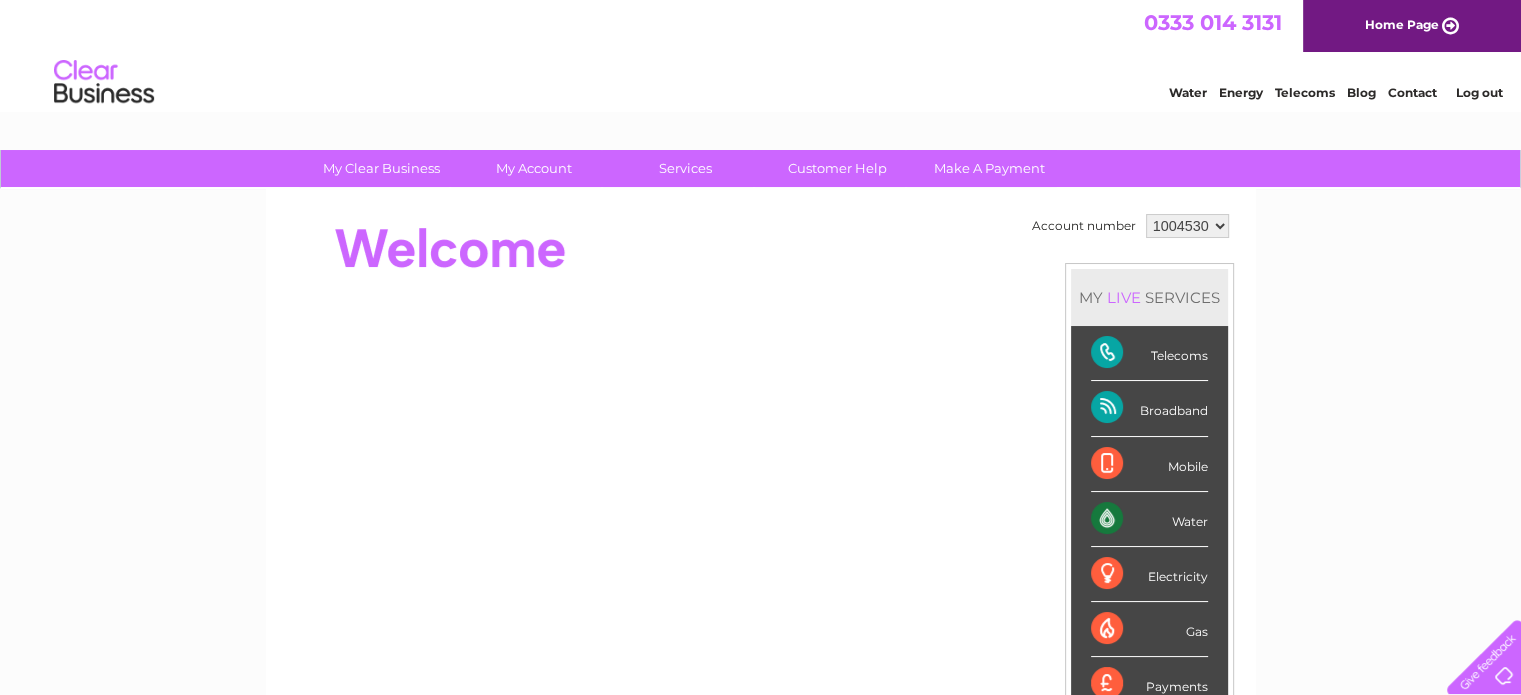 scroll, scrollTop: 0, scrollLeft: 0, axis: both 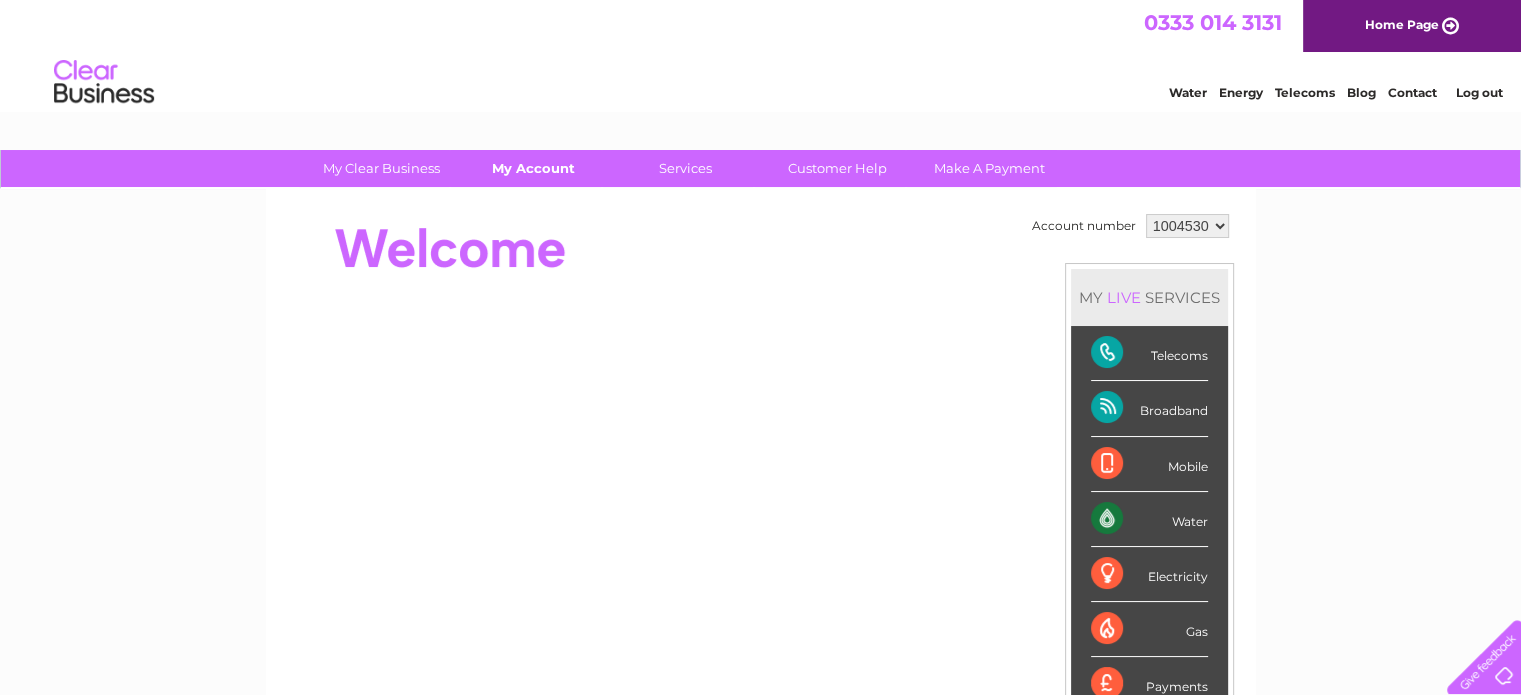 click on "My Account" at bounding box center (533, 168) 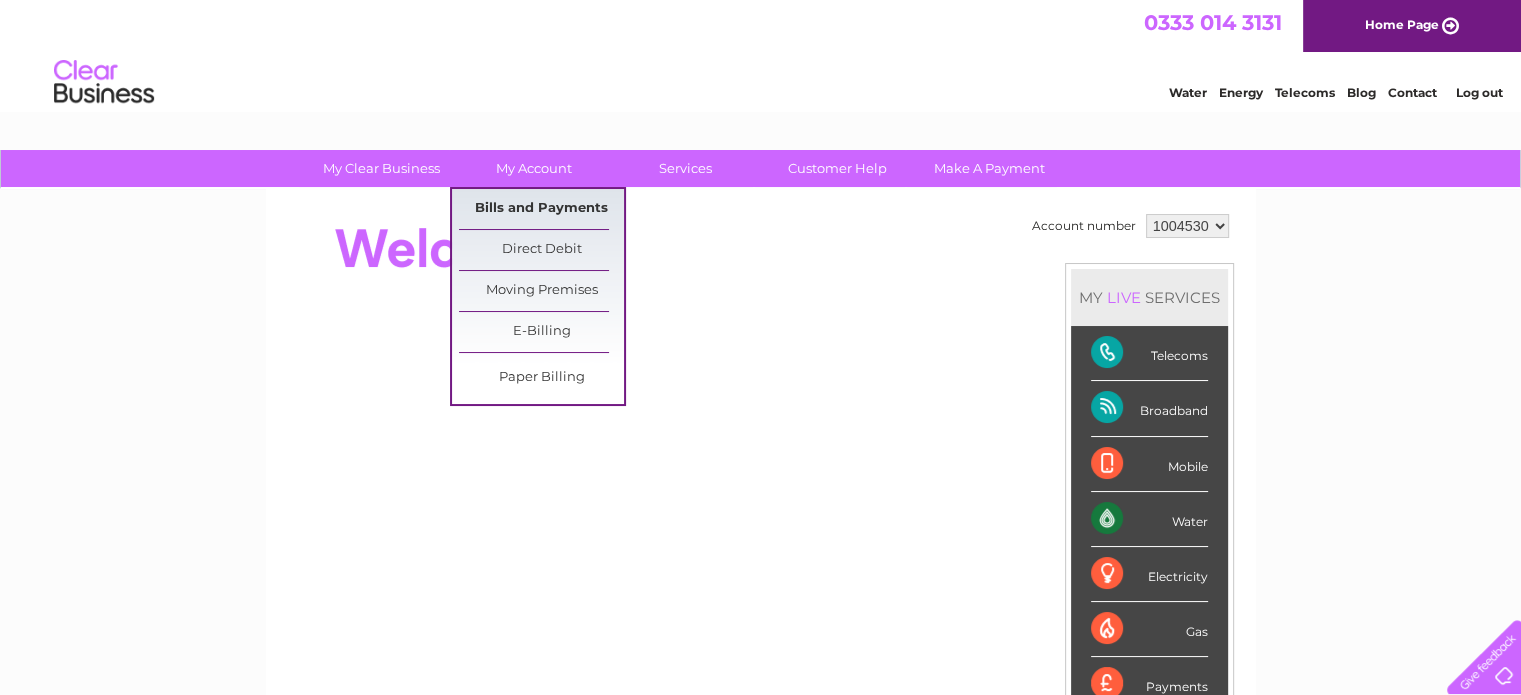 click on "Bills and Payments" at bounding box center (541, 209) 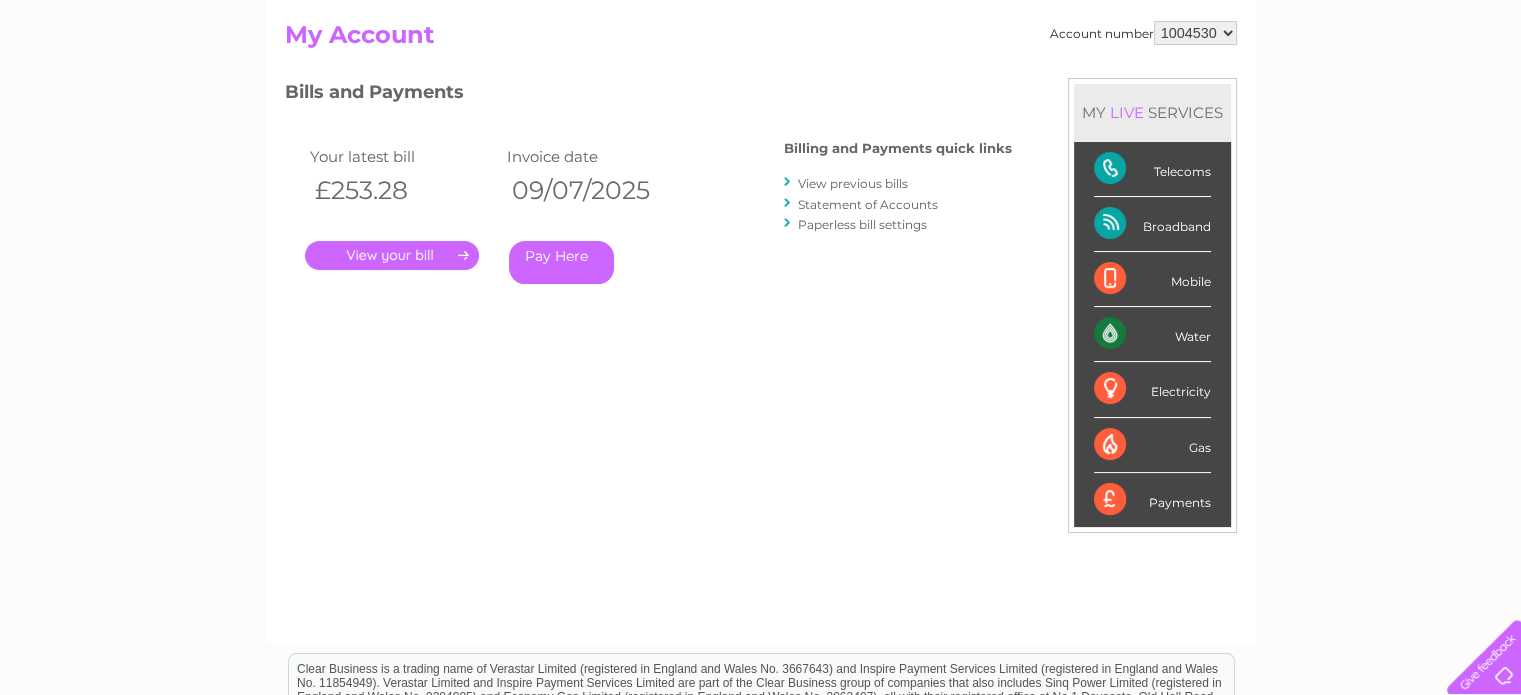 scroll, scrollTop: 276, scrollLeft: 0, axis: vertical 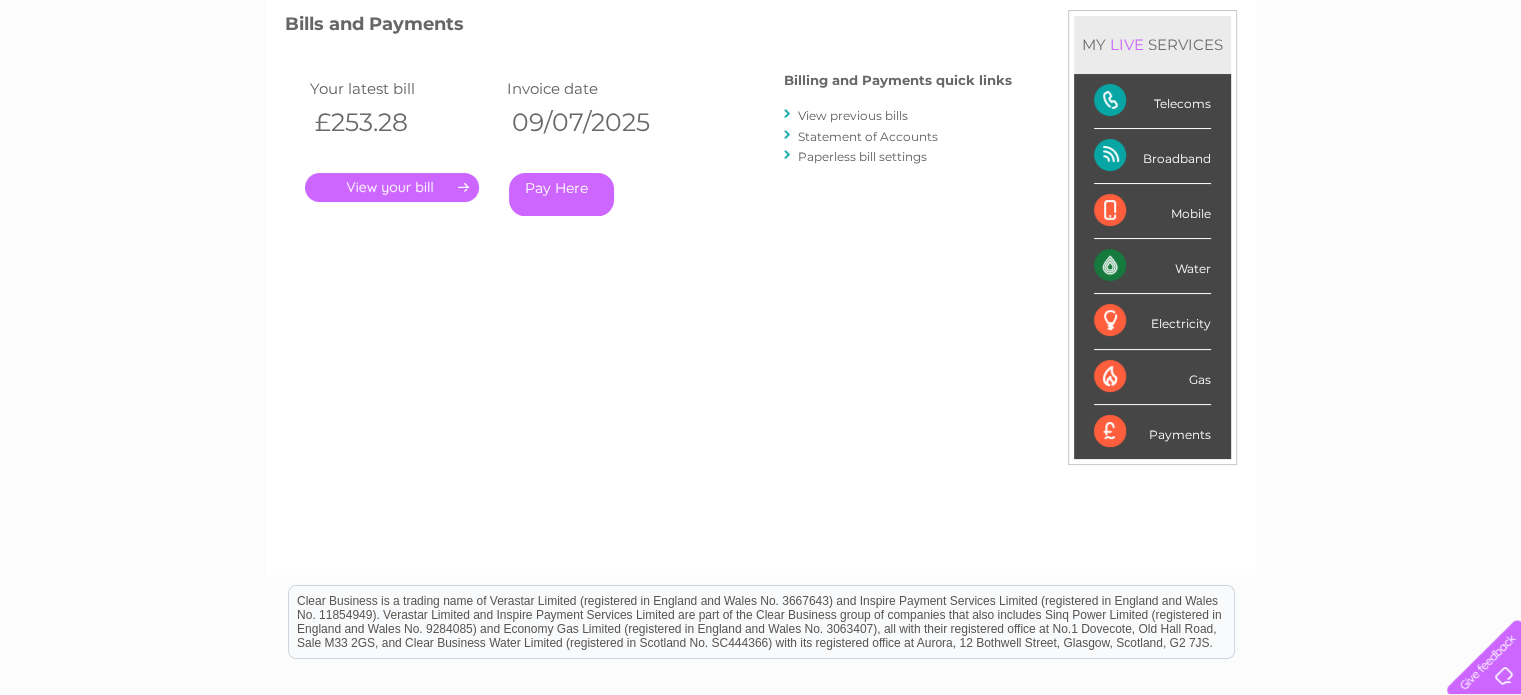 click on "View previous bills" at bounding box center (853, 115) 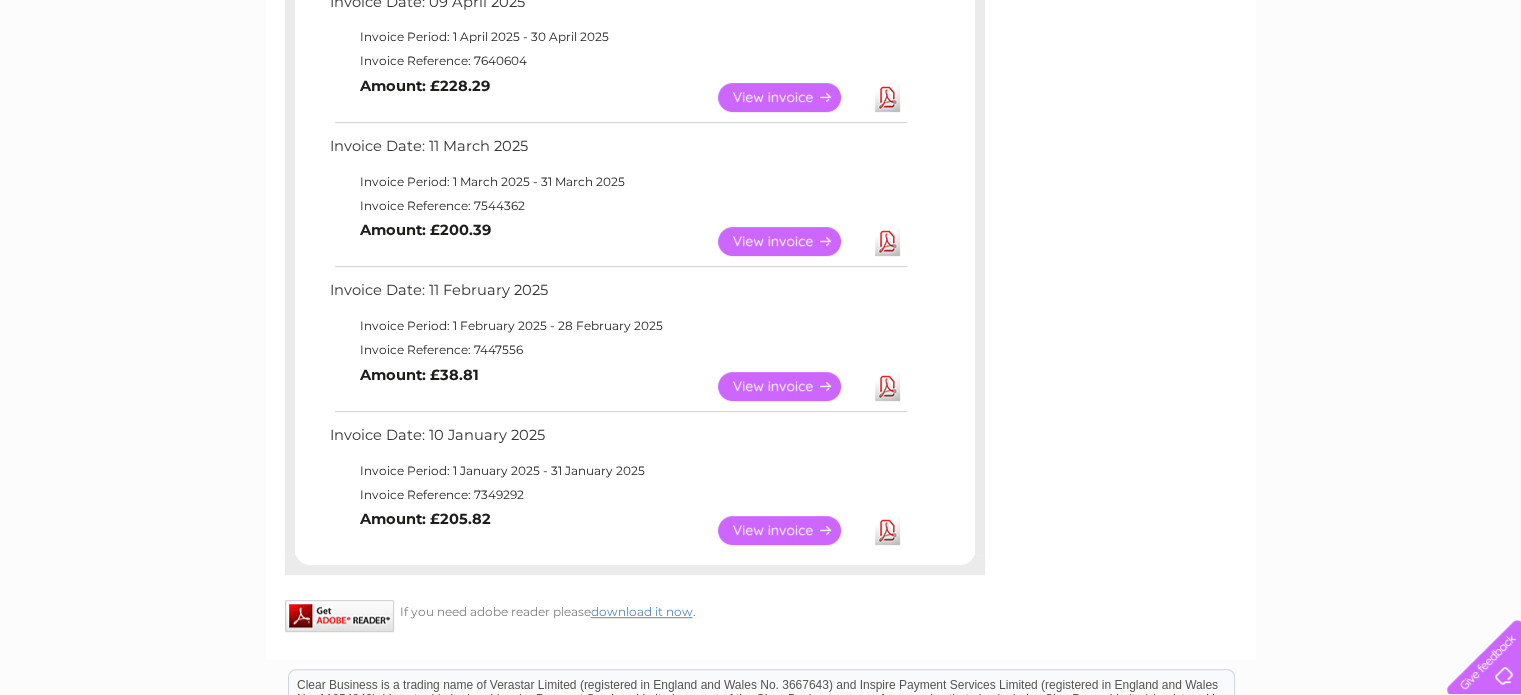 scroll, scrollTop: 818, scrollLeft: 0, axis: vertical 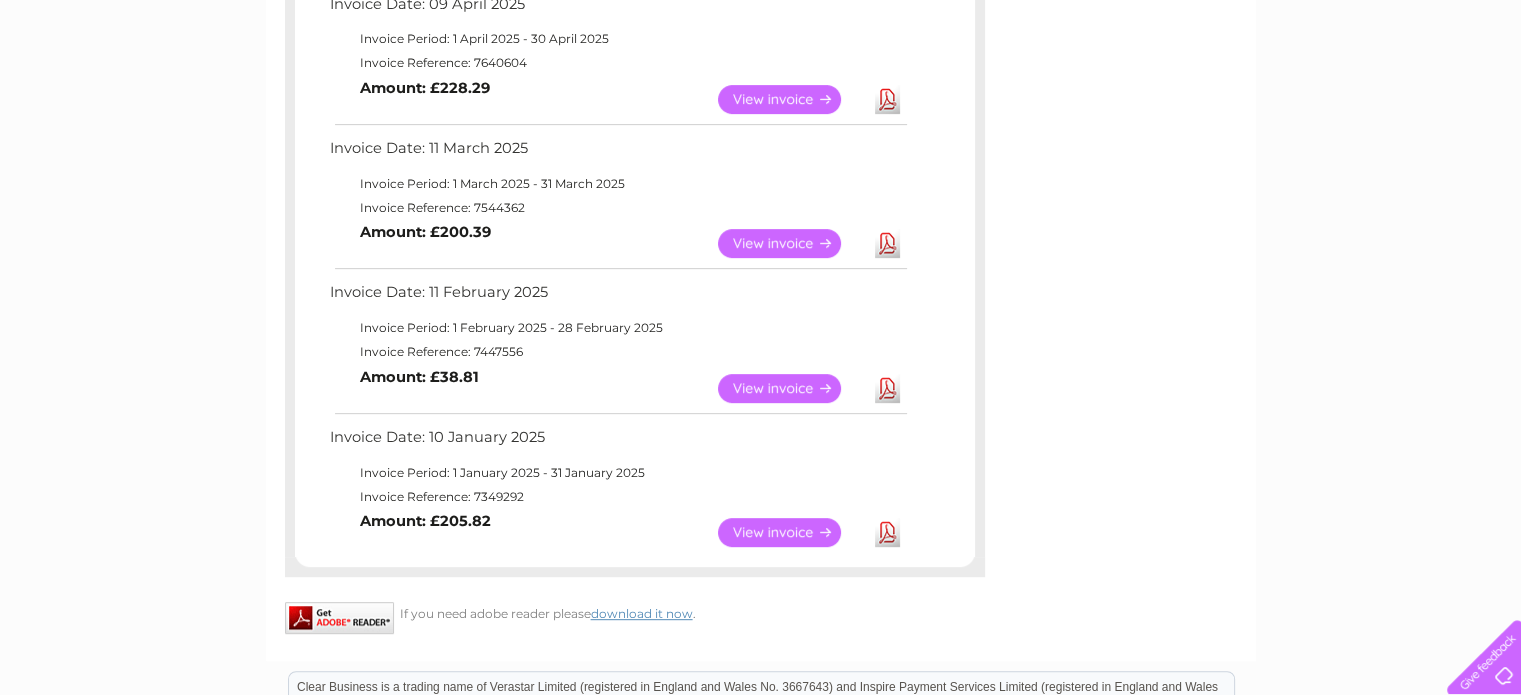 click on "View" at bounding box center [791, 388] 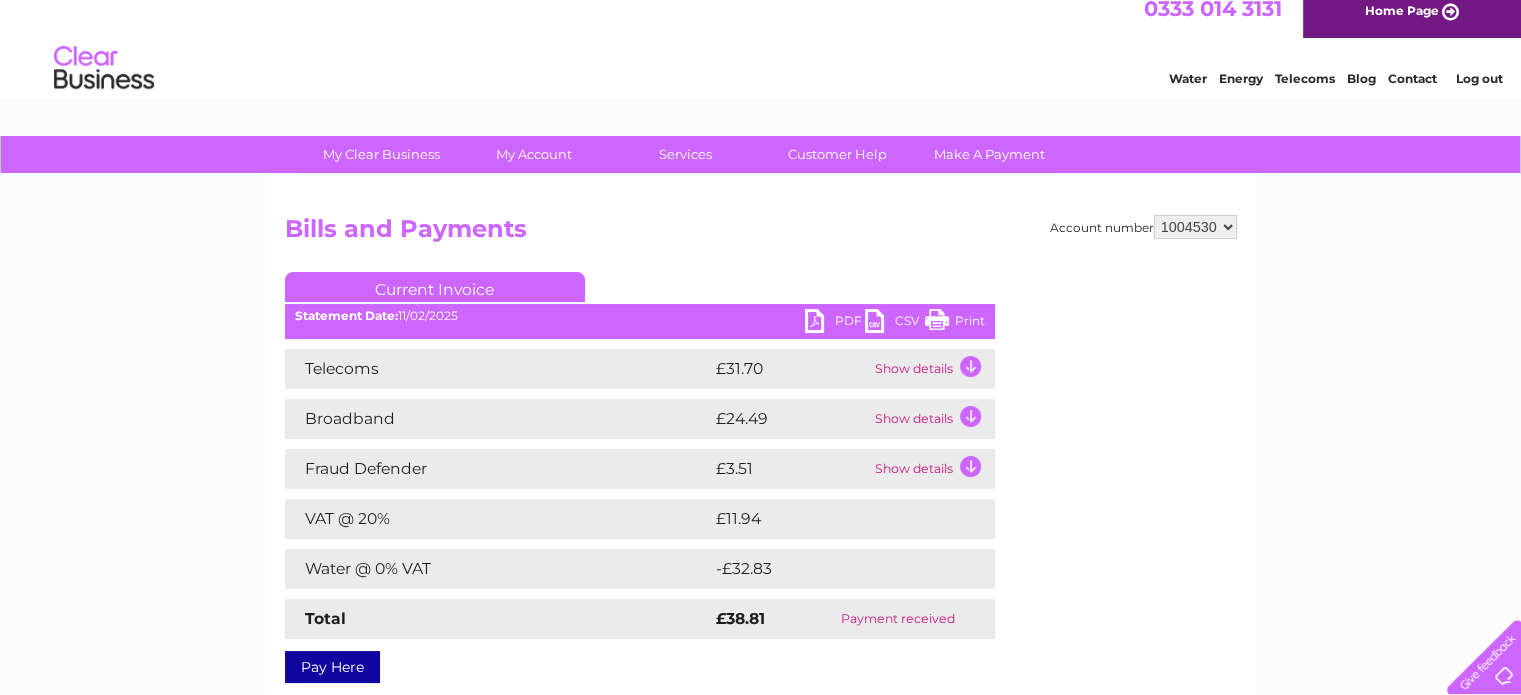 scroll, scrollTop: 0, scrollLeft: 0, axis: both 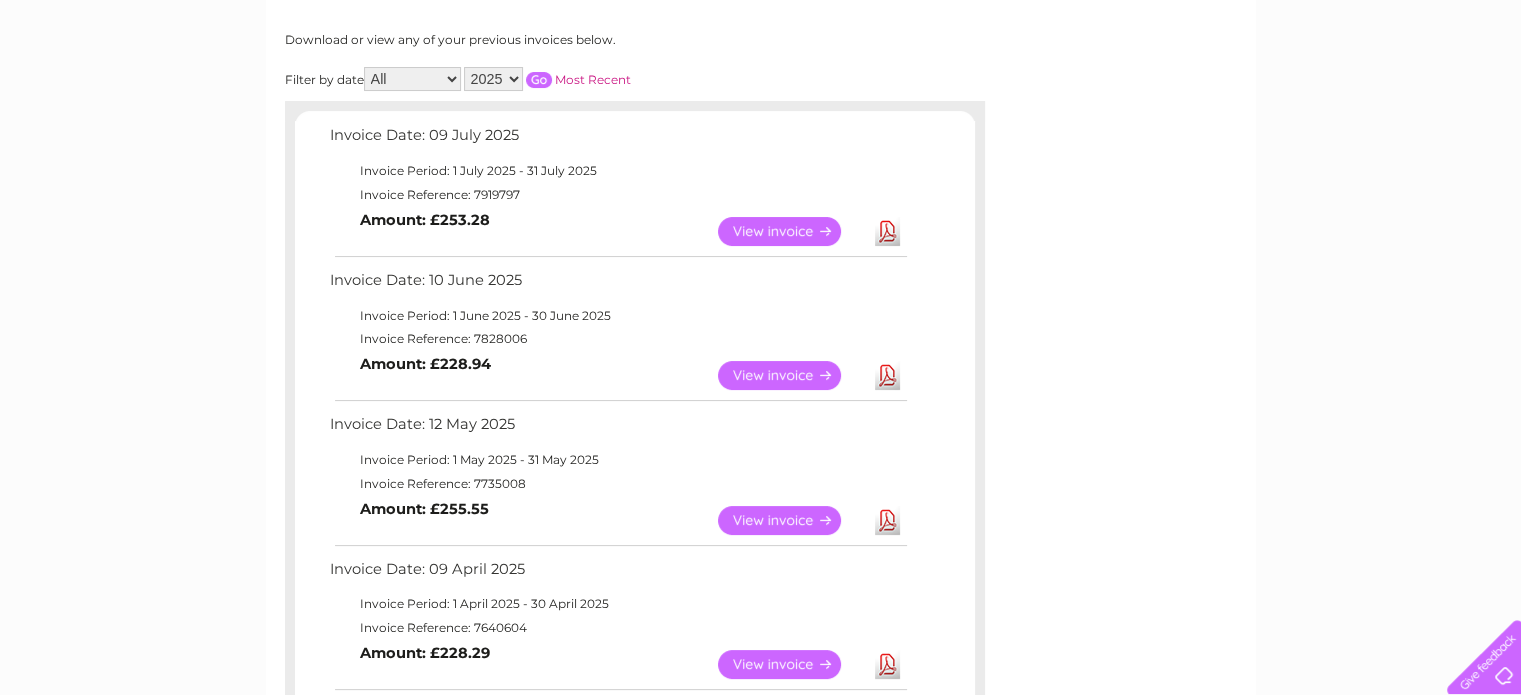 click on "View" at bounding box center [791, 231] 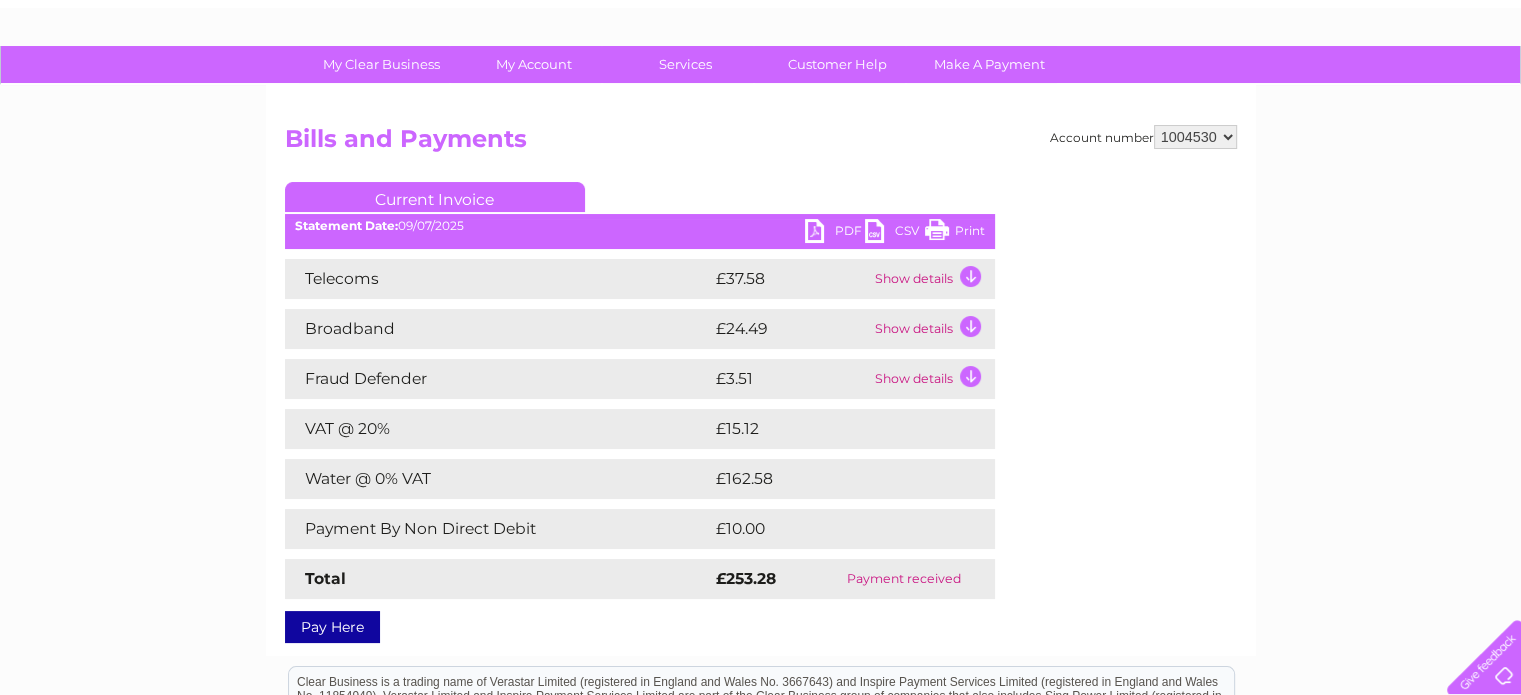 scroll, scrollTop: 107, scrollLeft: 0, axis: vertical 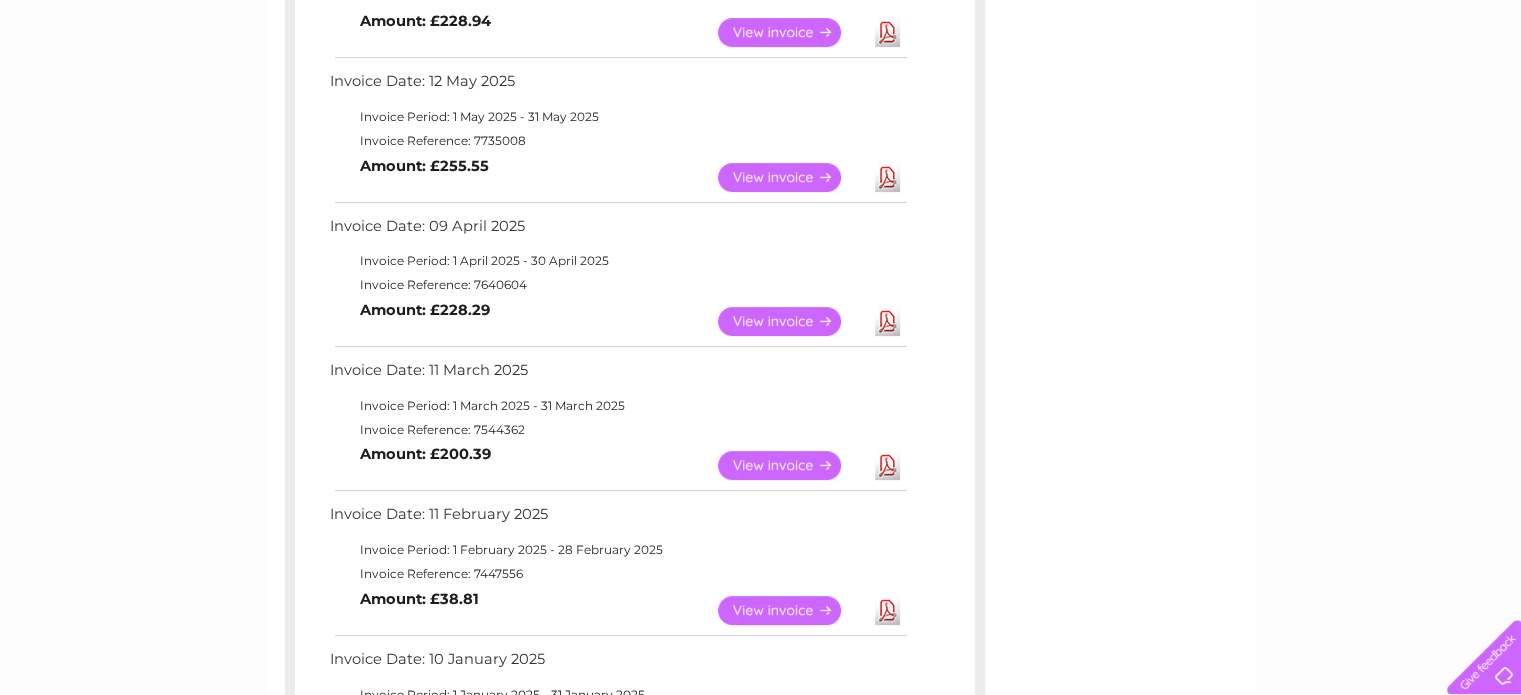 click on "View" at bounding box center (791, 321) 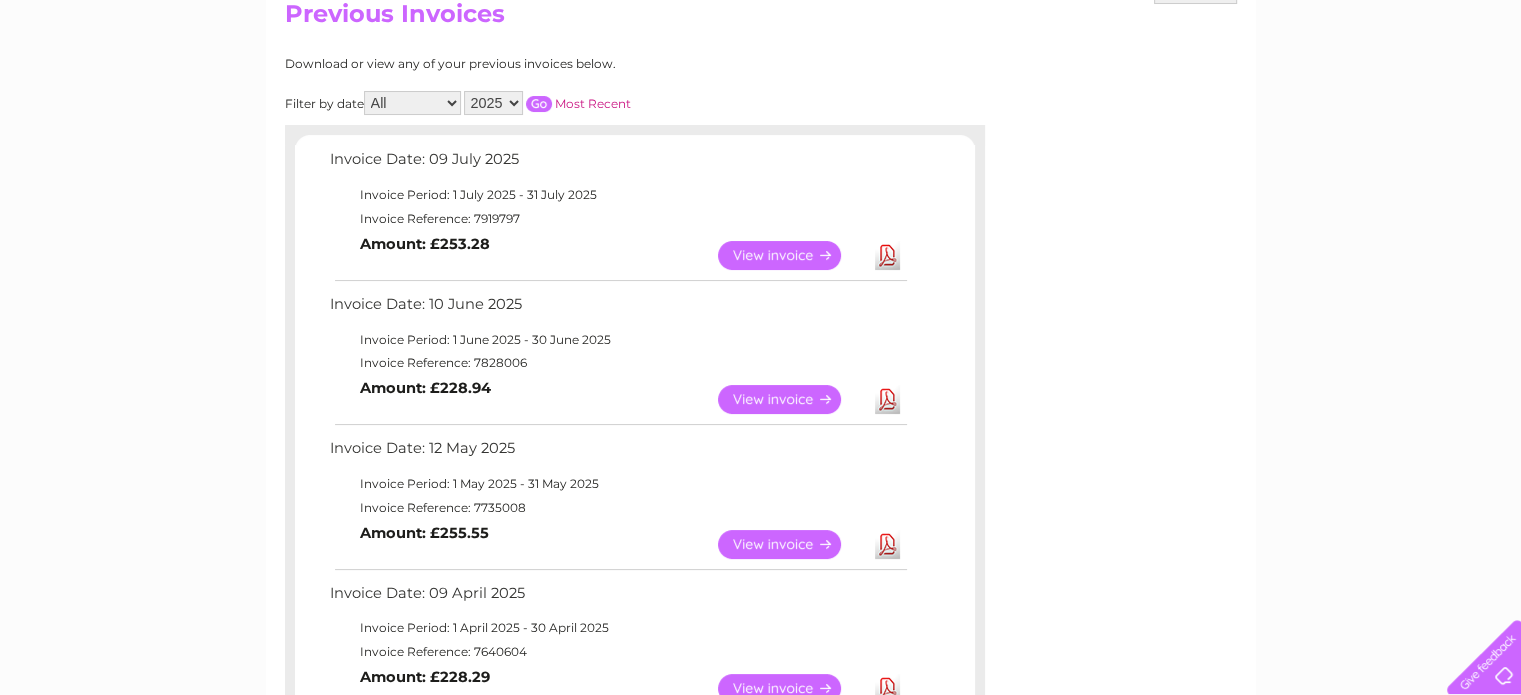 scroll, scrollTop: 228, scrollLeft: 0, axis: vertical 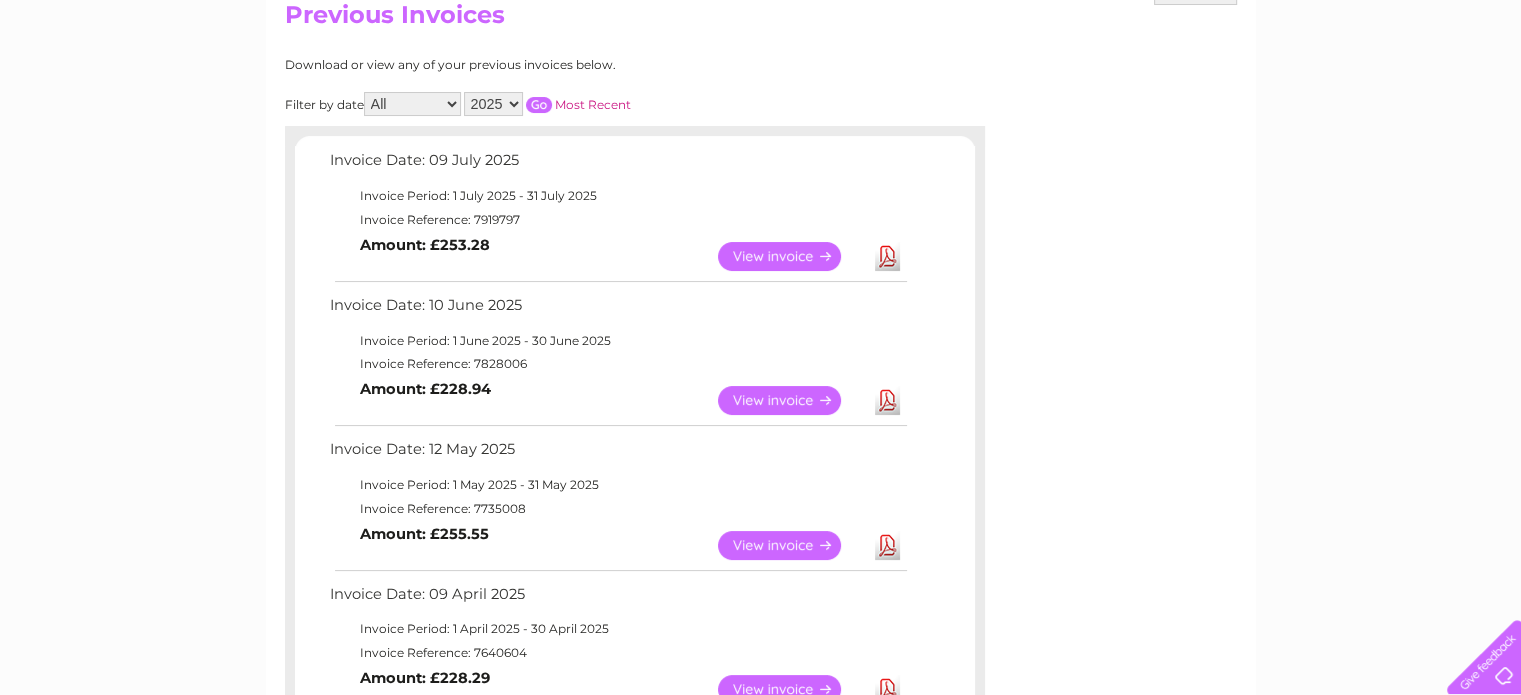 click on "2025
2024
2023
2022" at bounding box center (493, 104) 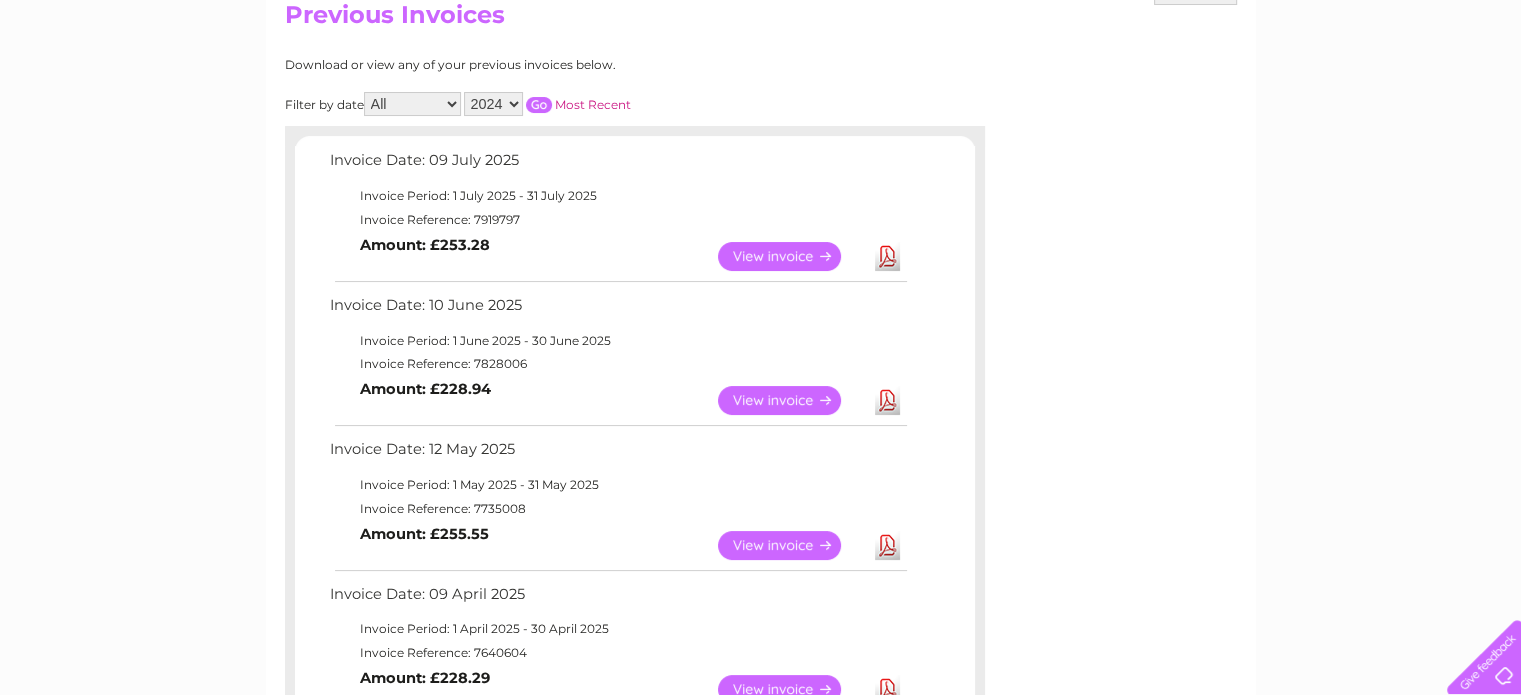click on "Most Recent" at bounding box center [593, 104] 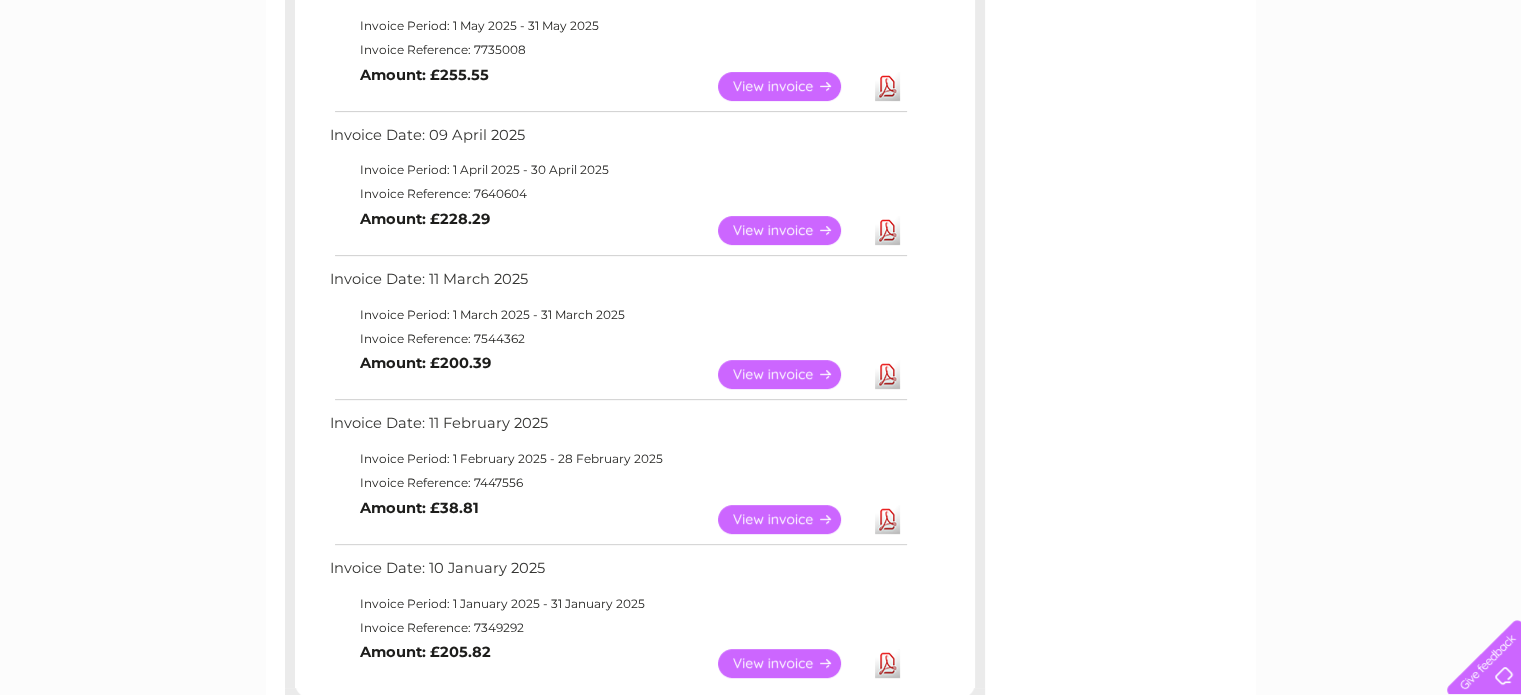 scroll, scrollTop: 756, scrollLeft: 0, axis: vertical 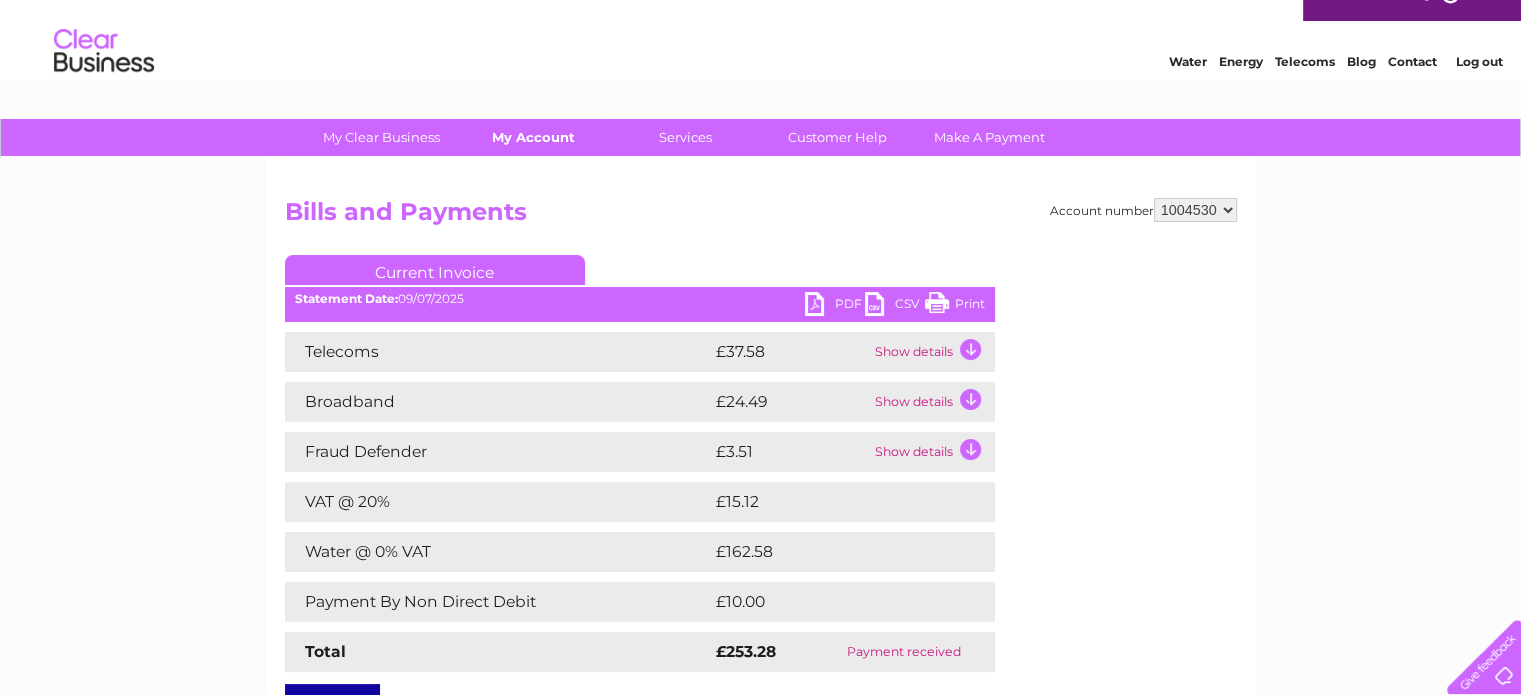 click on "My Account" at bounding box center (533, 137) 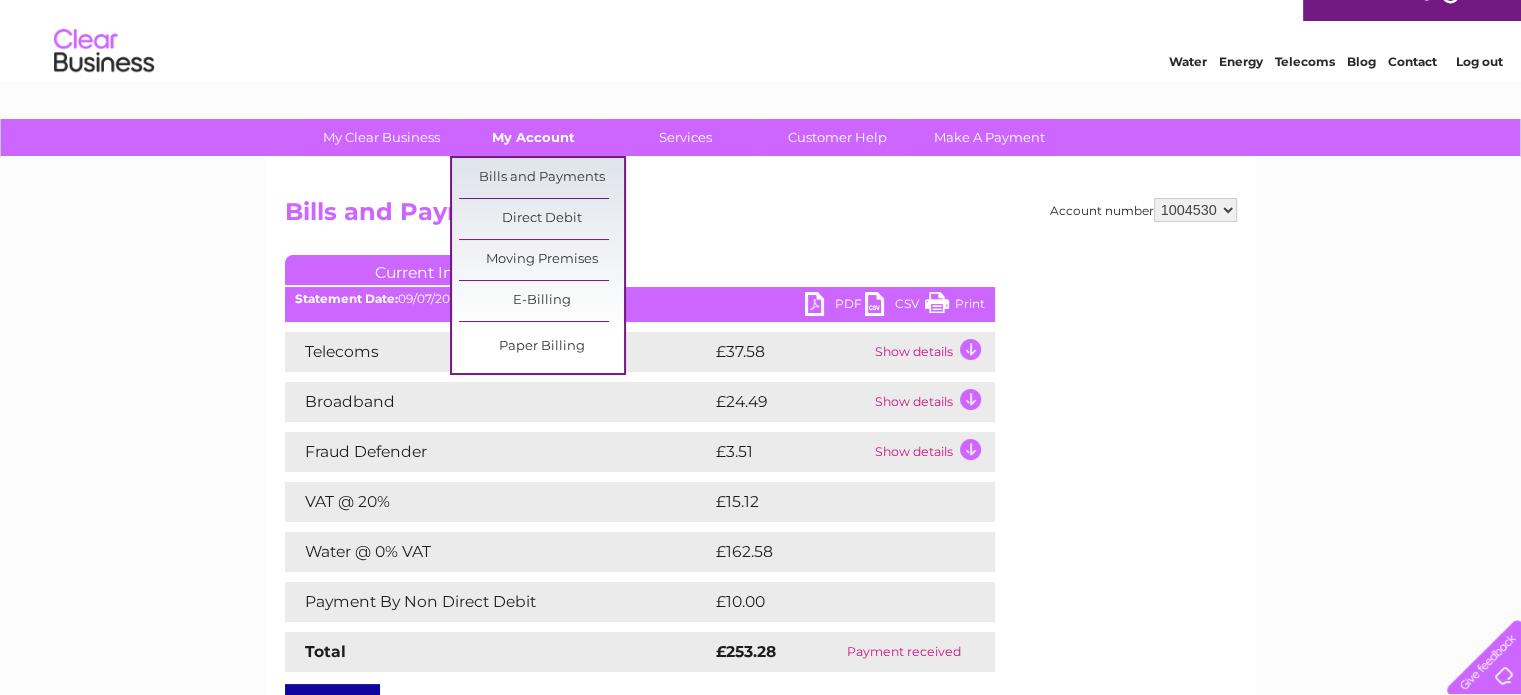 click on "Bills and Payments" at bounding box center [541, 178] 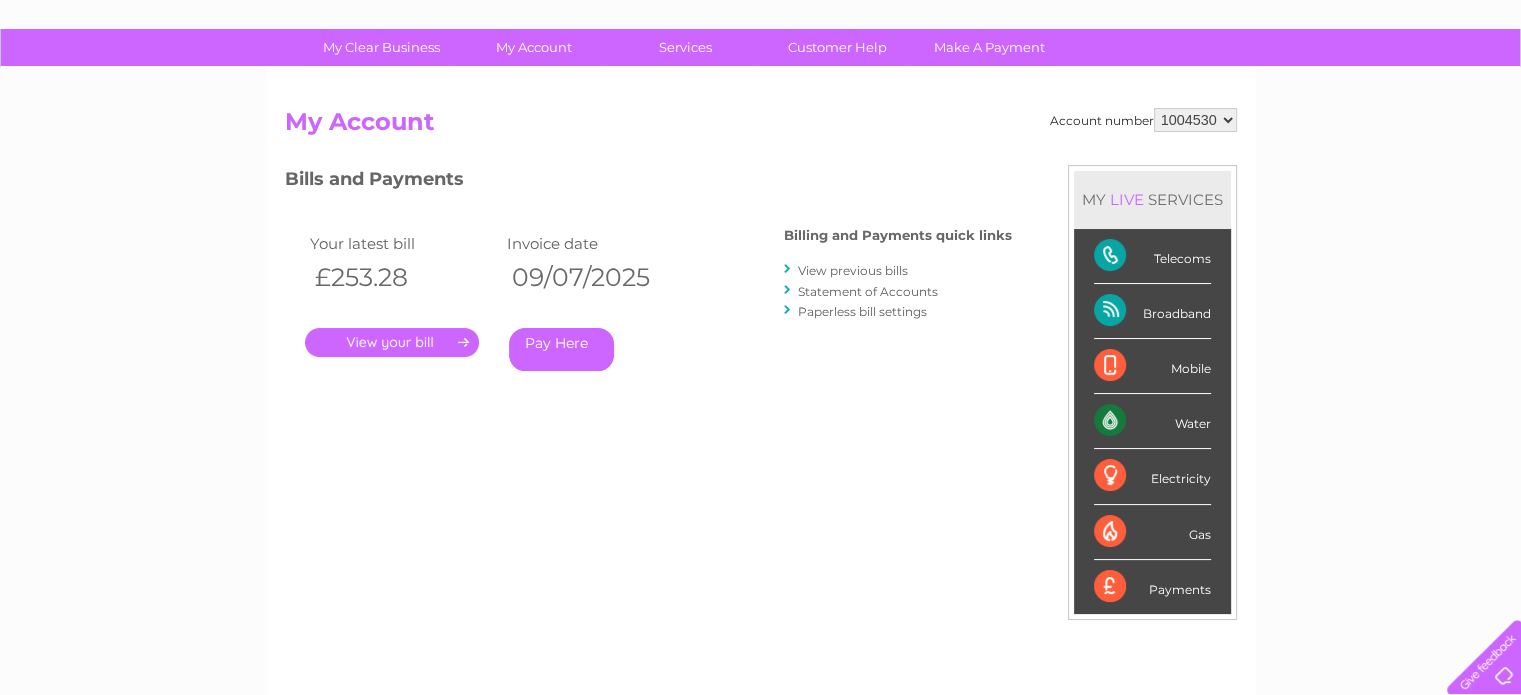 scroll, scrollTop: 128, scrollLeft: 0, axis: vertical 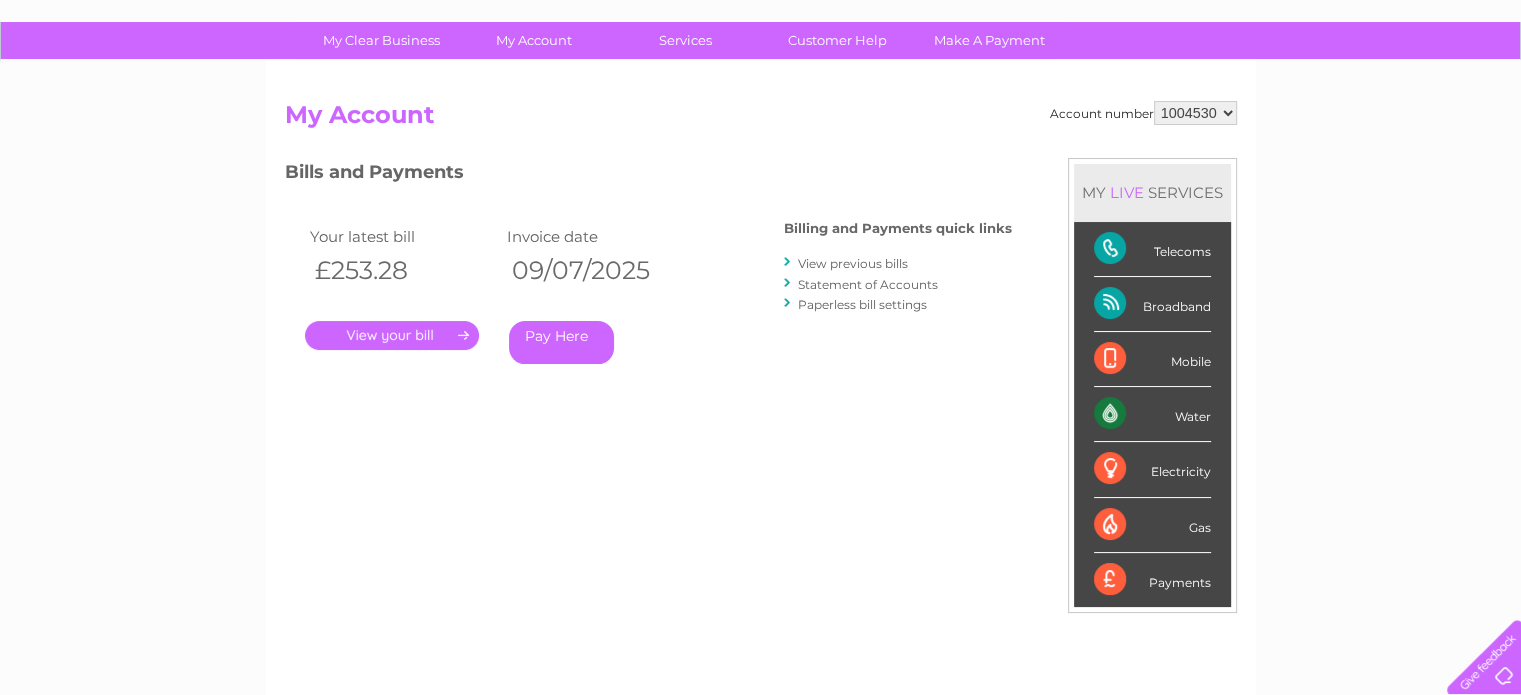 click on "View previous bills" at bounding box center [853, 263] 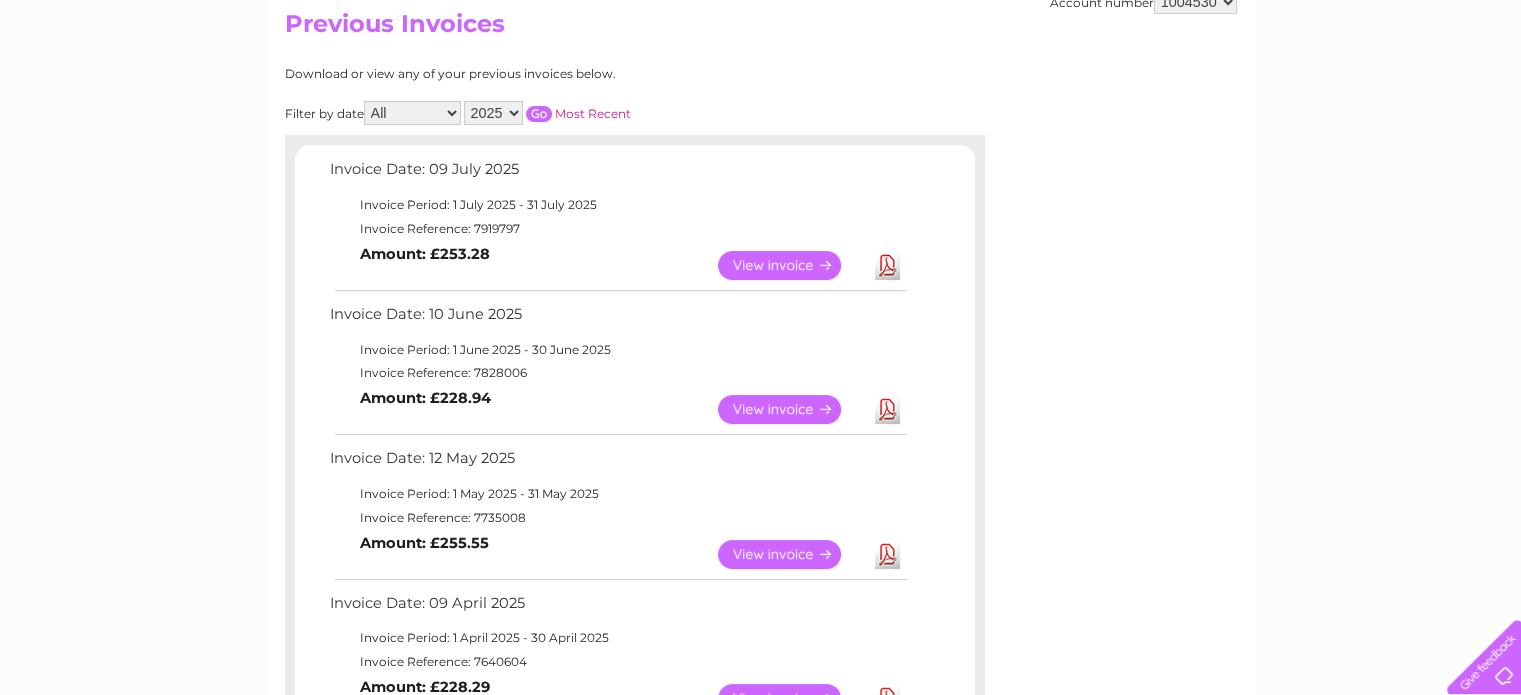 scroll, scrollTop: 0, scrollLeft: 0, axis: both 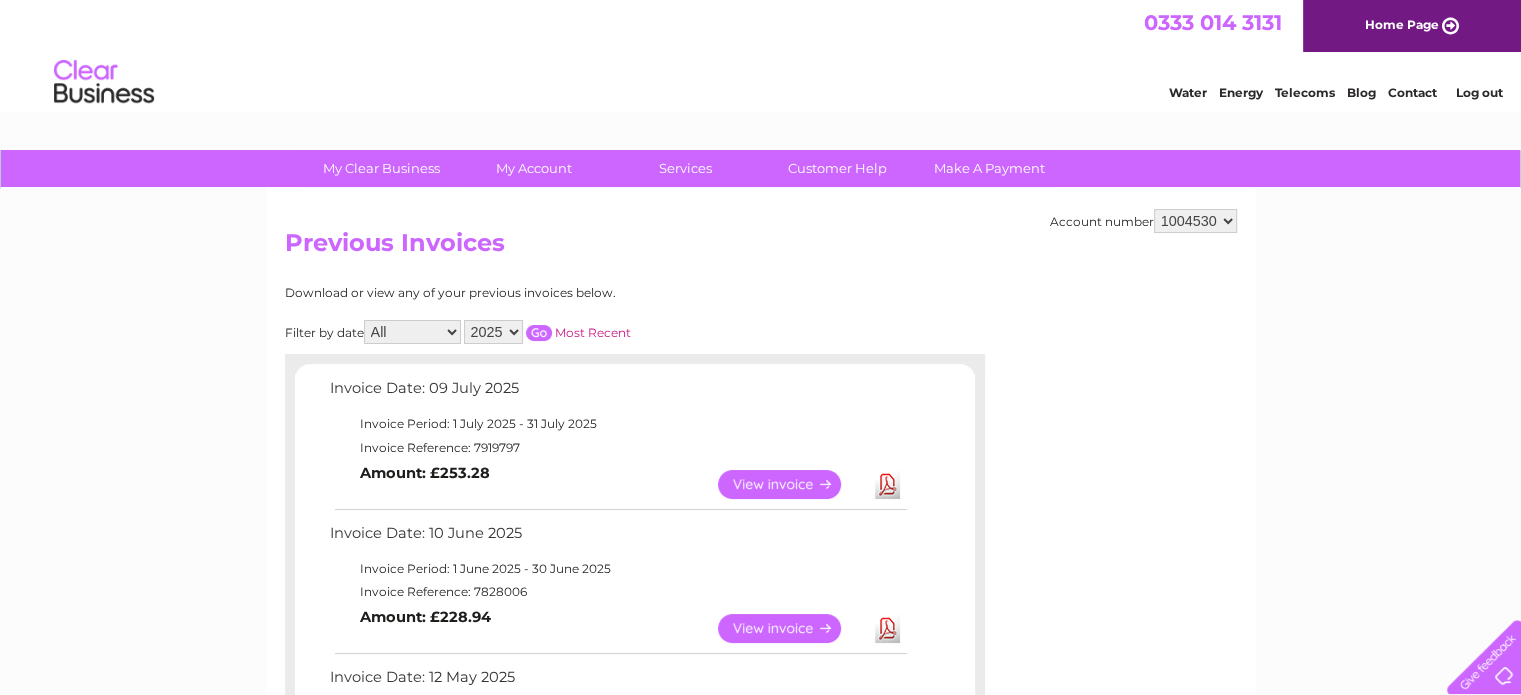 click on "2025
2024
2023
2022" at bounding box center (493, 332) 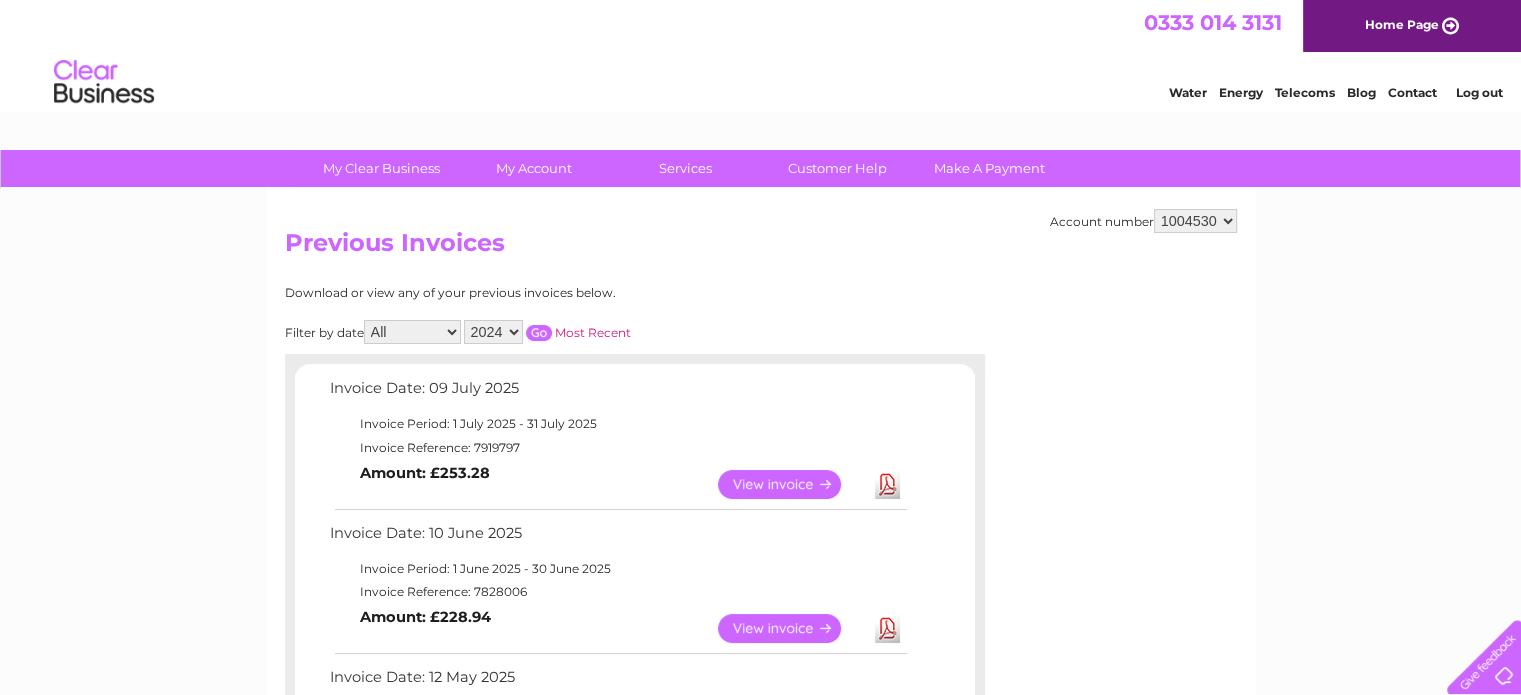 click on "2025
2024
2023
2022" at bounding box center (493, 332) 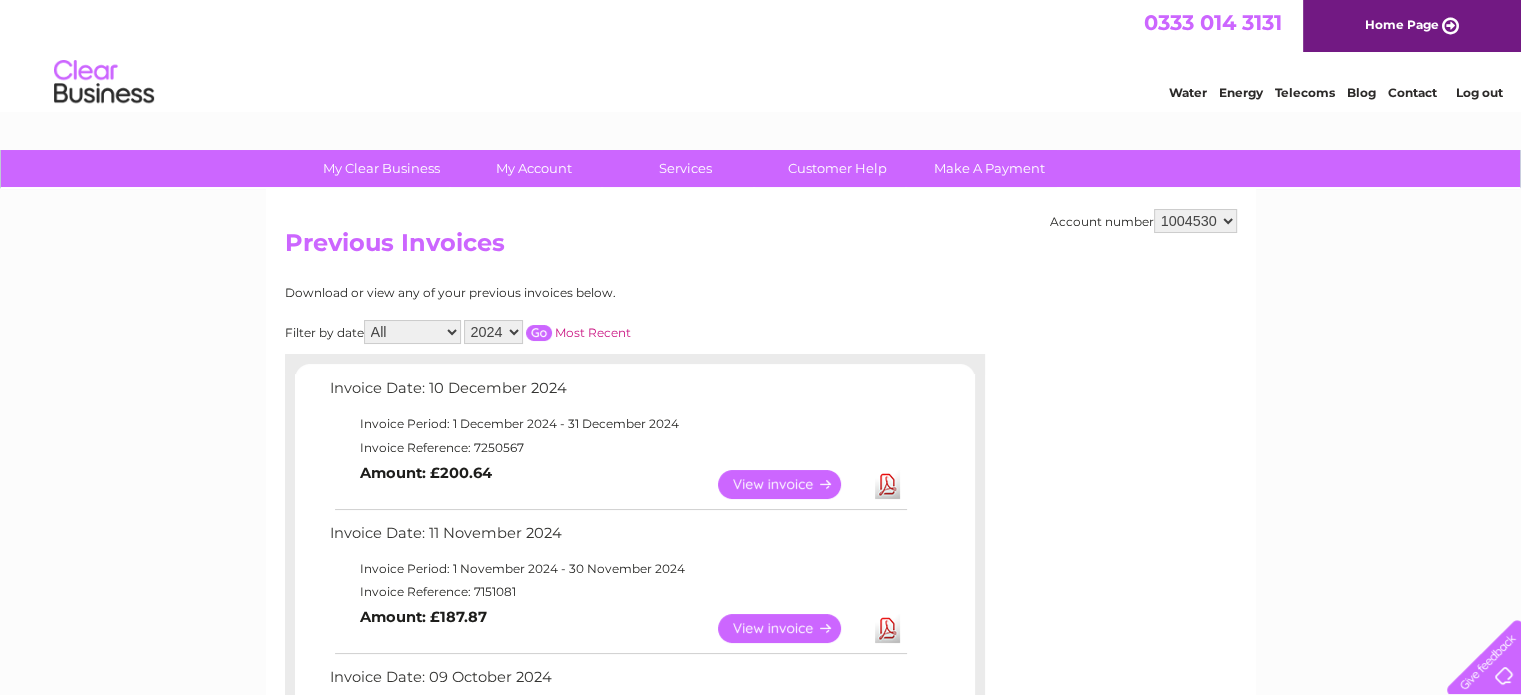 click on "Most Recent" at bounding box center [593, 332] 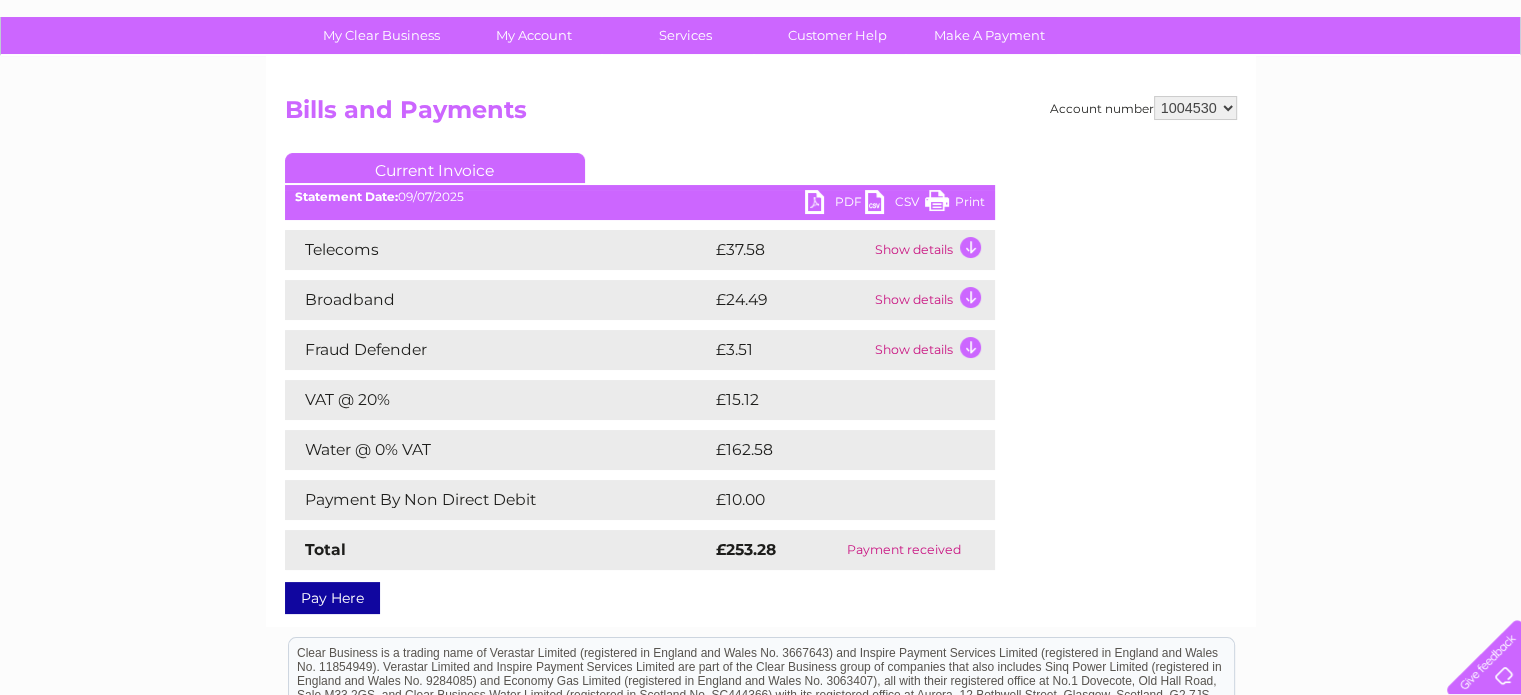 scroll, scrollTop: 132, scrollLeft: 0, axis: vertical 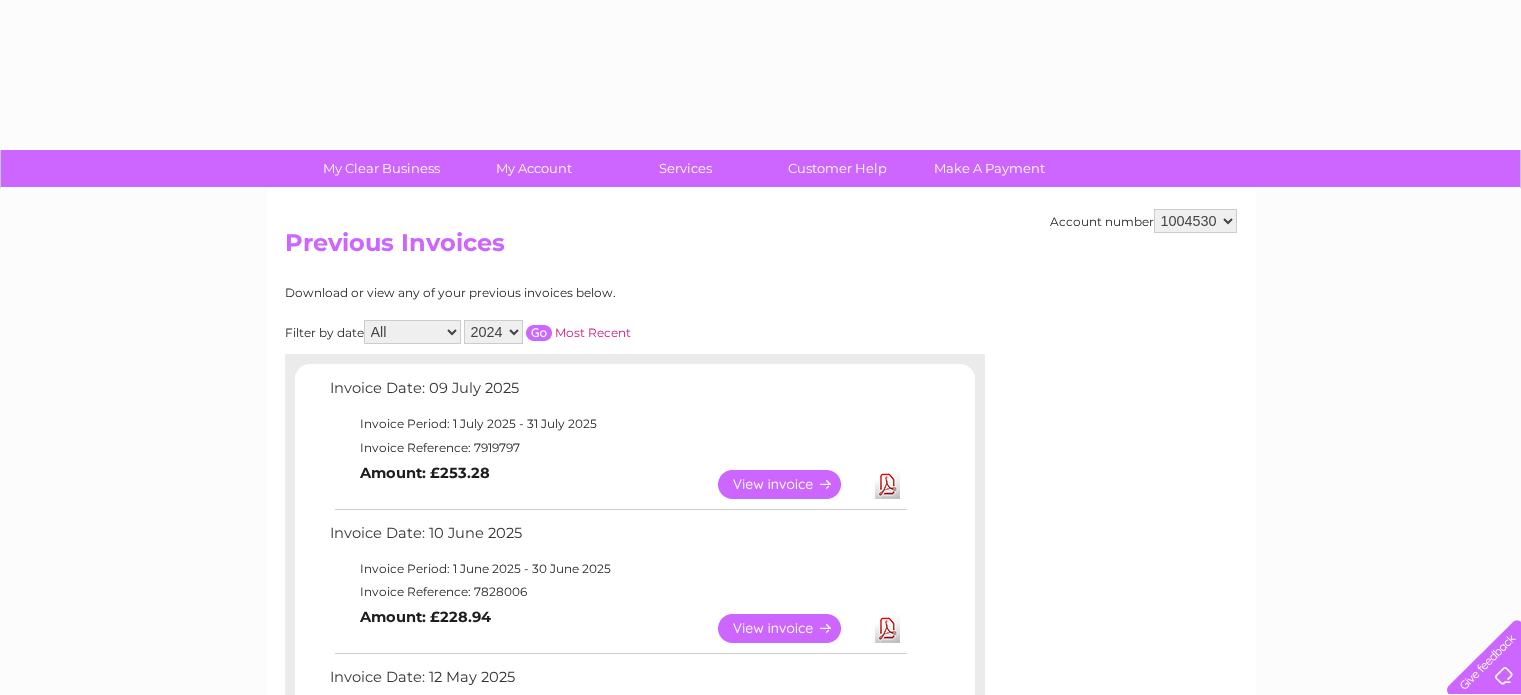 select on "2024" 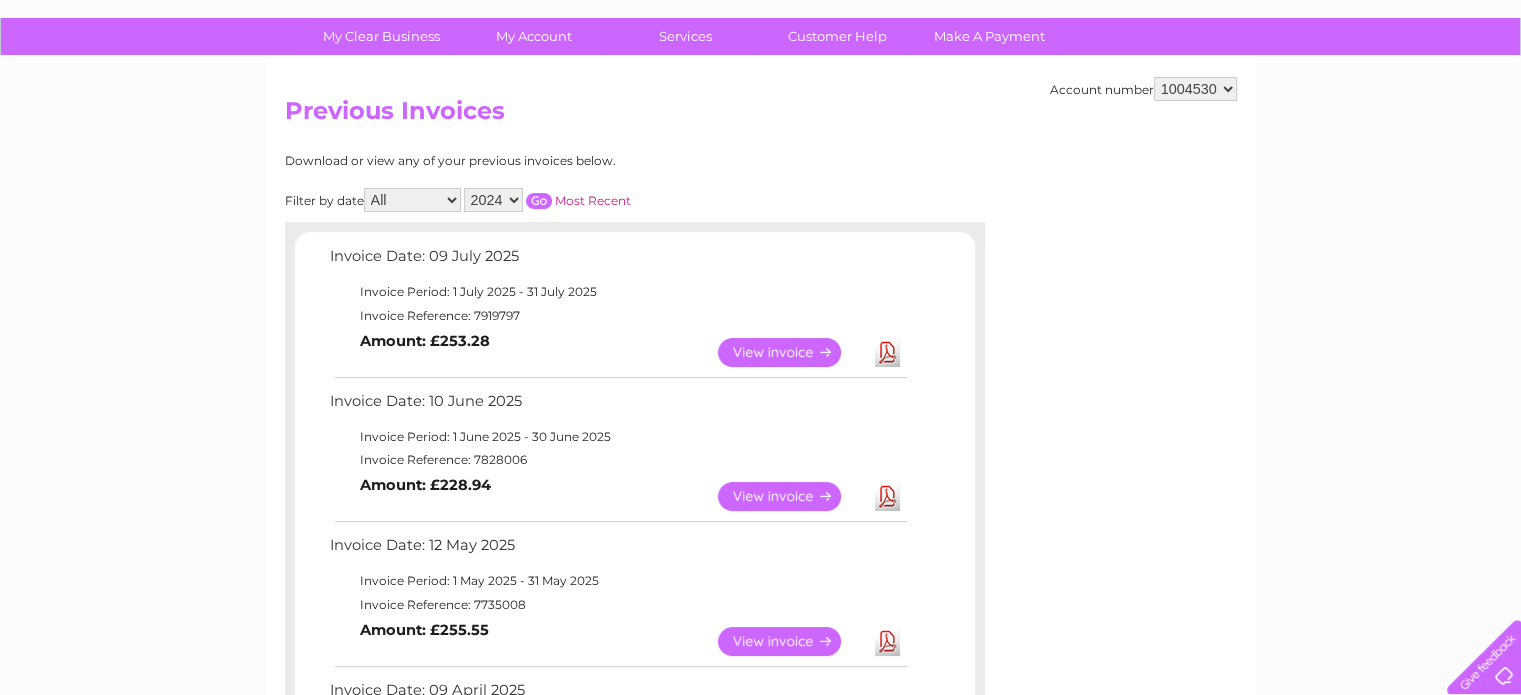 scroll, scrollTop: 131, scrollLeft: 0, axis: vertical 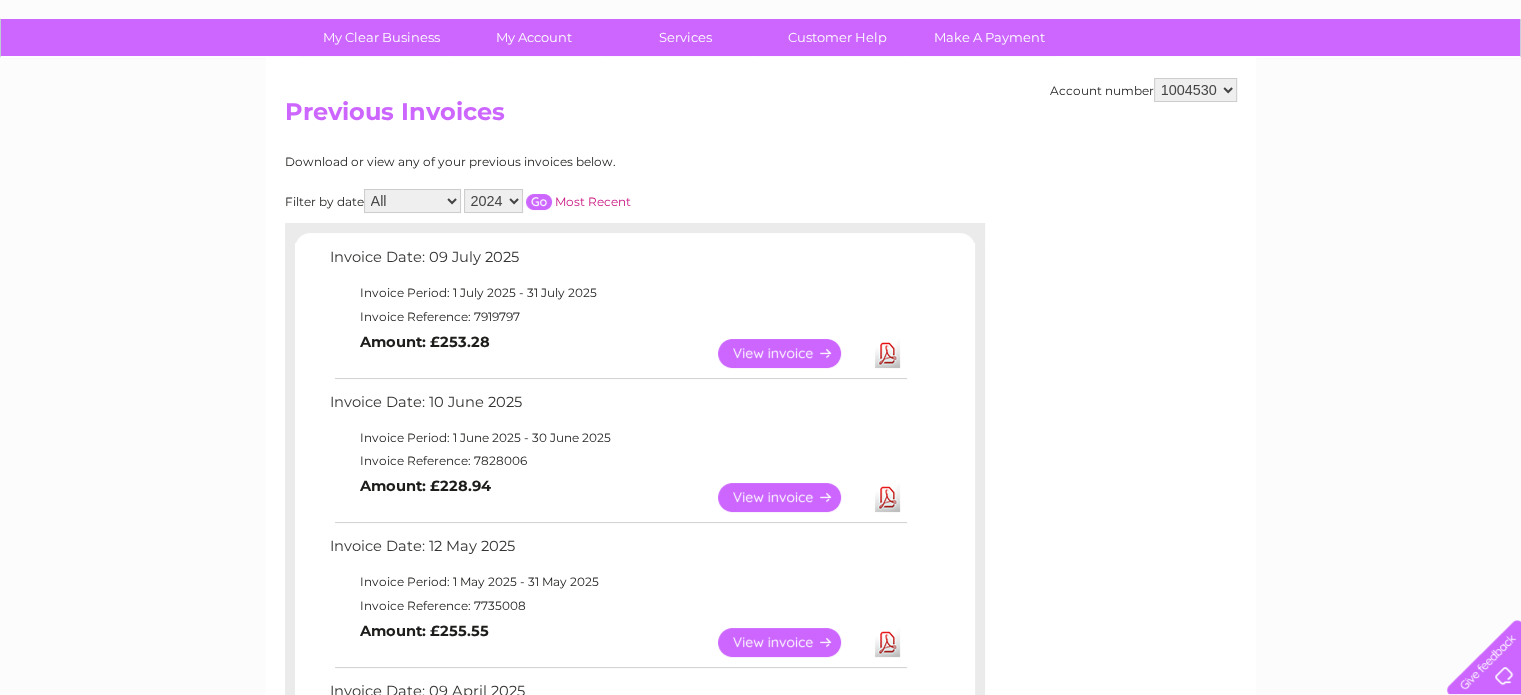click on "Most Recent" at bounding box center [593, 201] 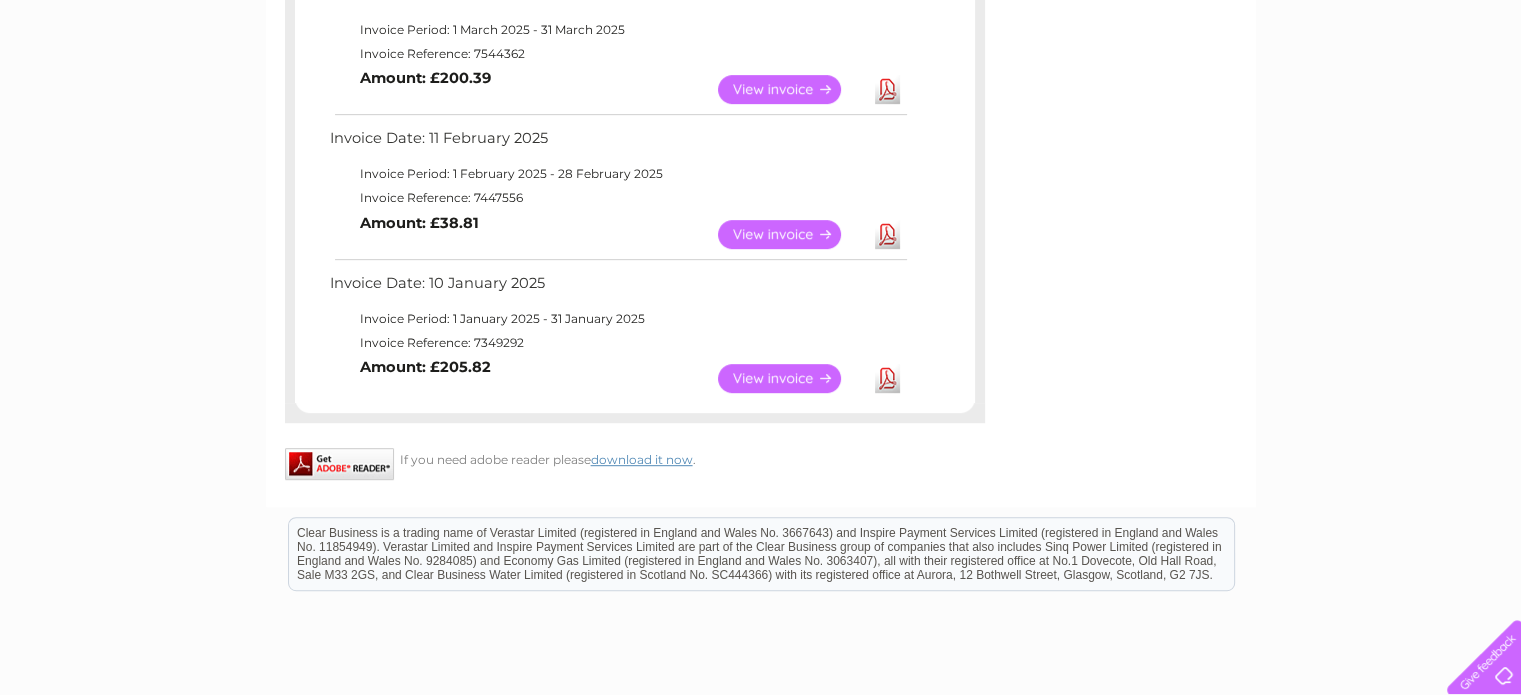 scroll, scrollTop: 894, scrollLeft: 0, axis: vertical 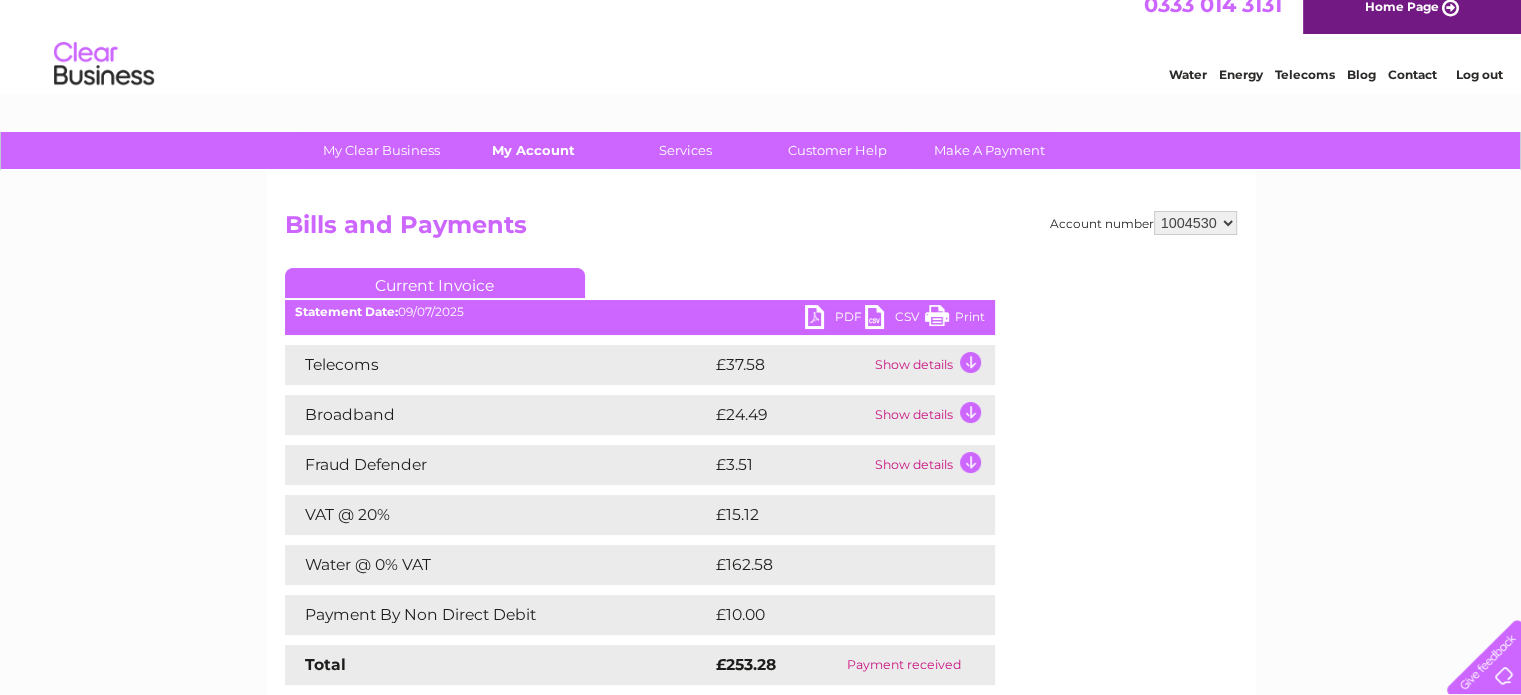 click on "My Account" at bounding box center (533, 150) 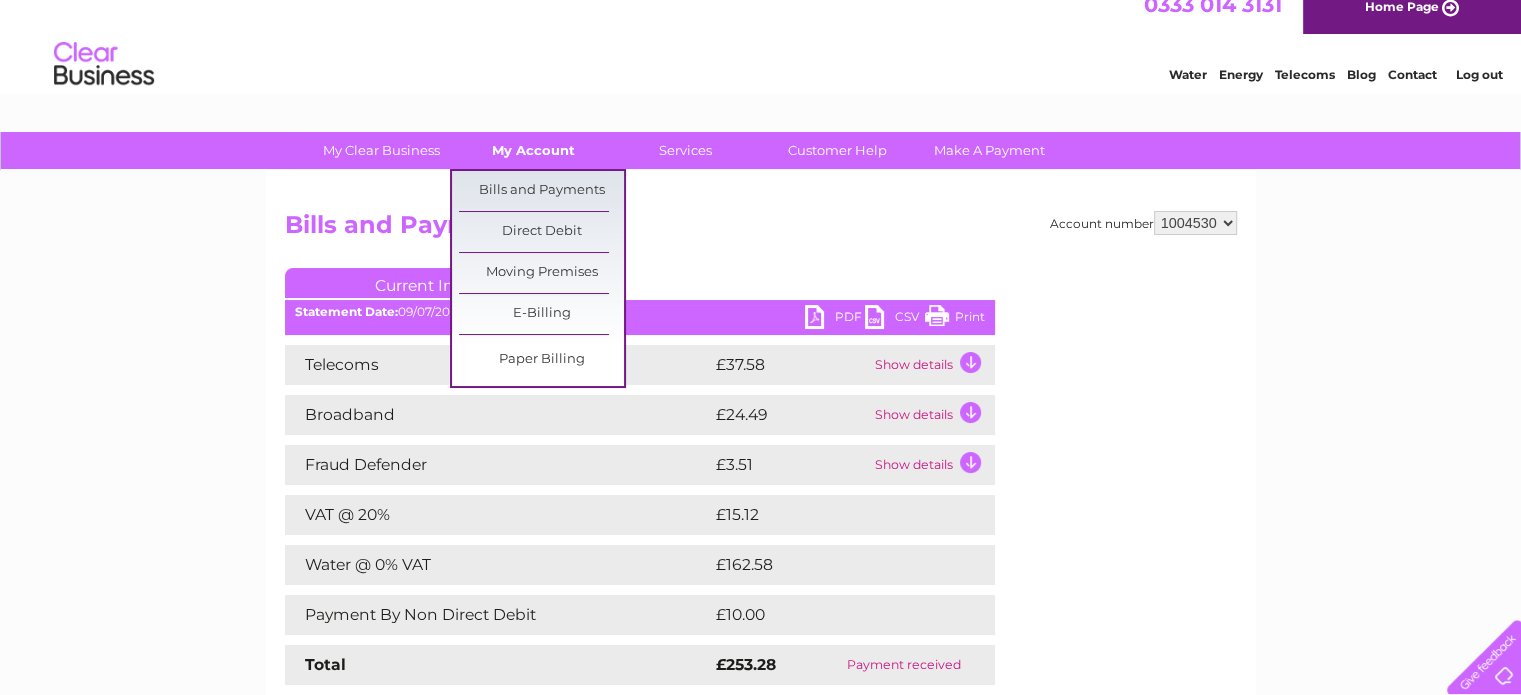 click on "Bills and Payments" at bounding box center (541, 191) 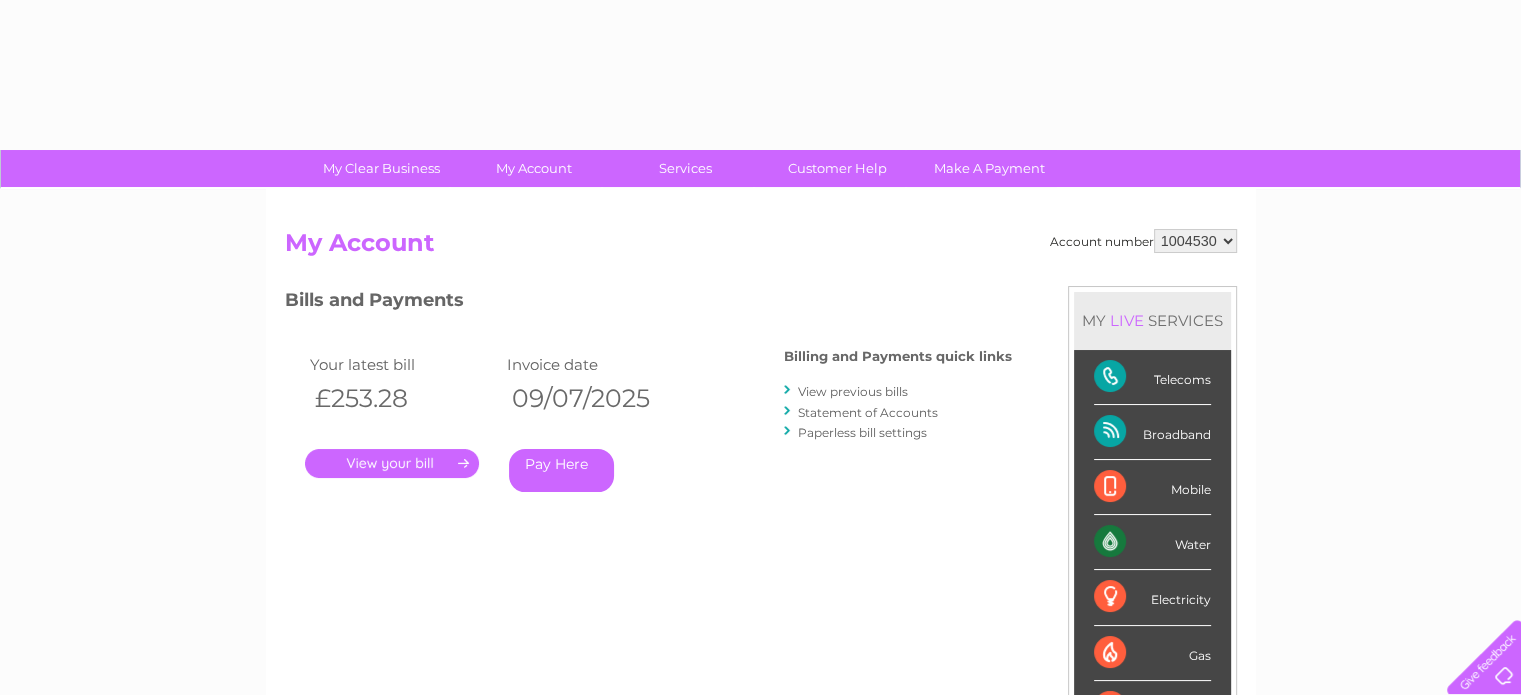 scroll, scrollTop: 0, scrollLeft: 0, axis: both 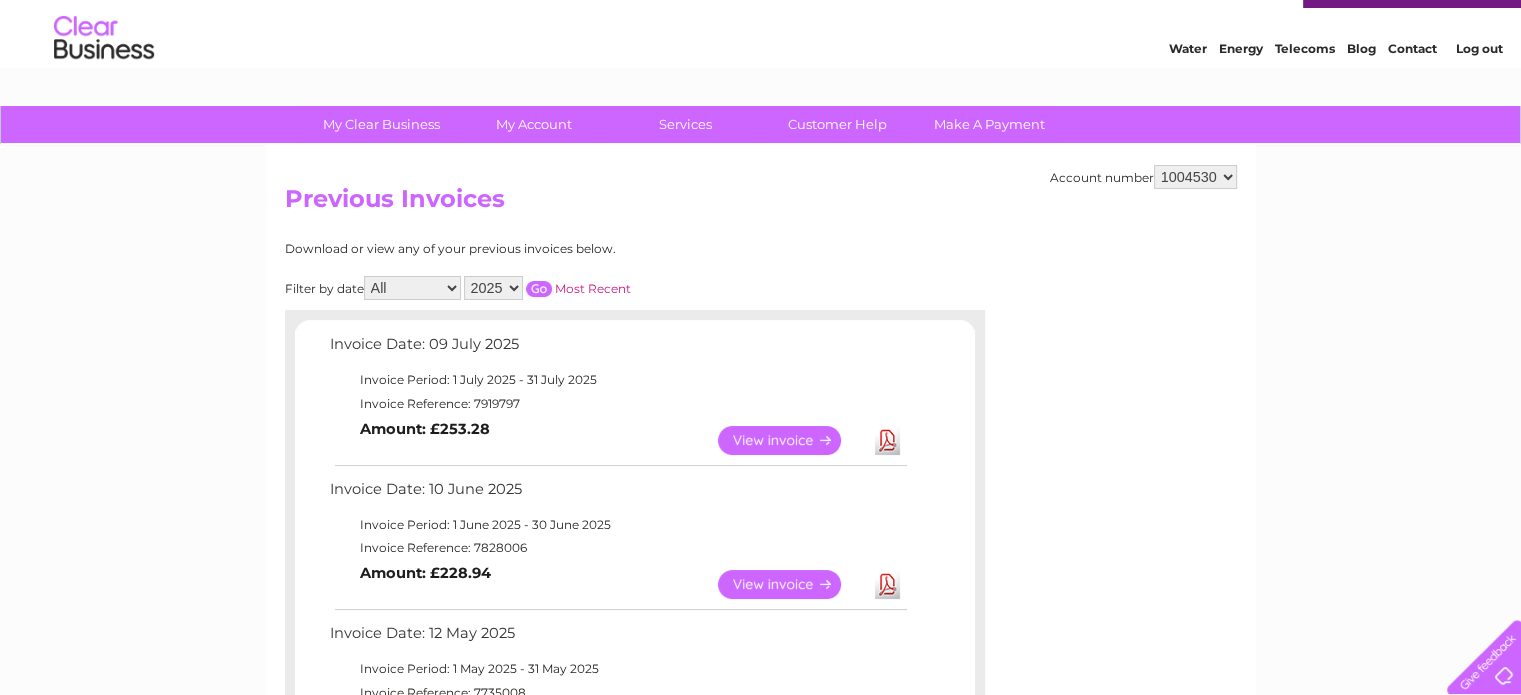 click on "All
January
February
March
April
May
June
July
August
September
October
November
December" at bounding box center (412, 288) 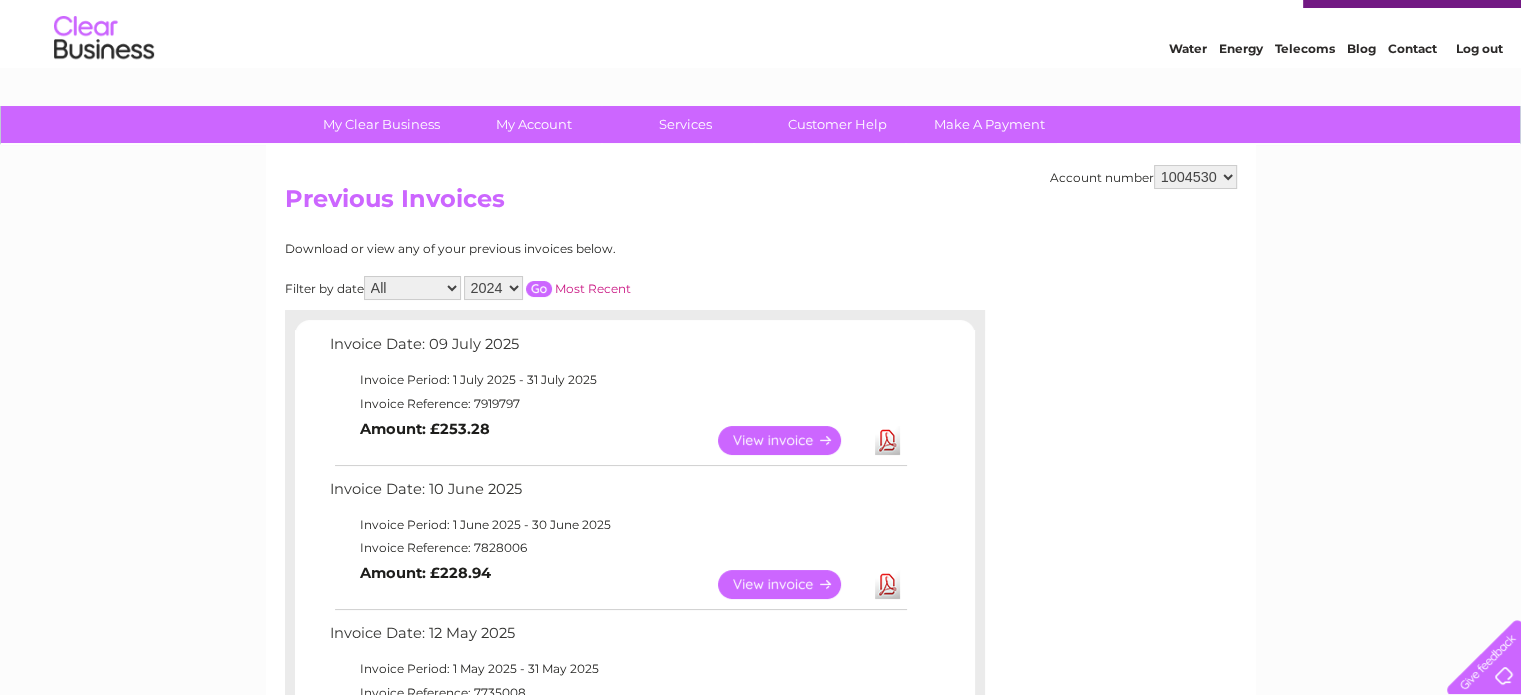 click on "2025
2024
2023
2022" at bounding box center (493, 288) 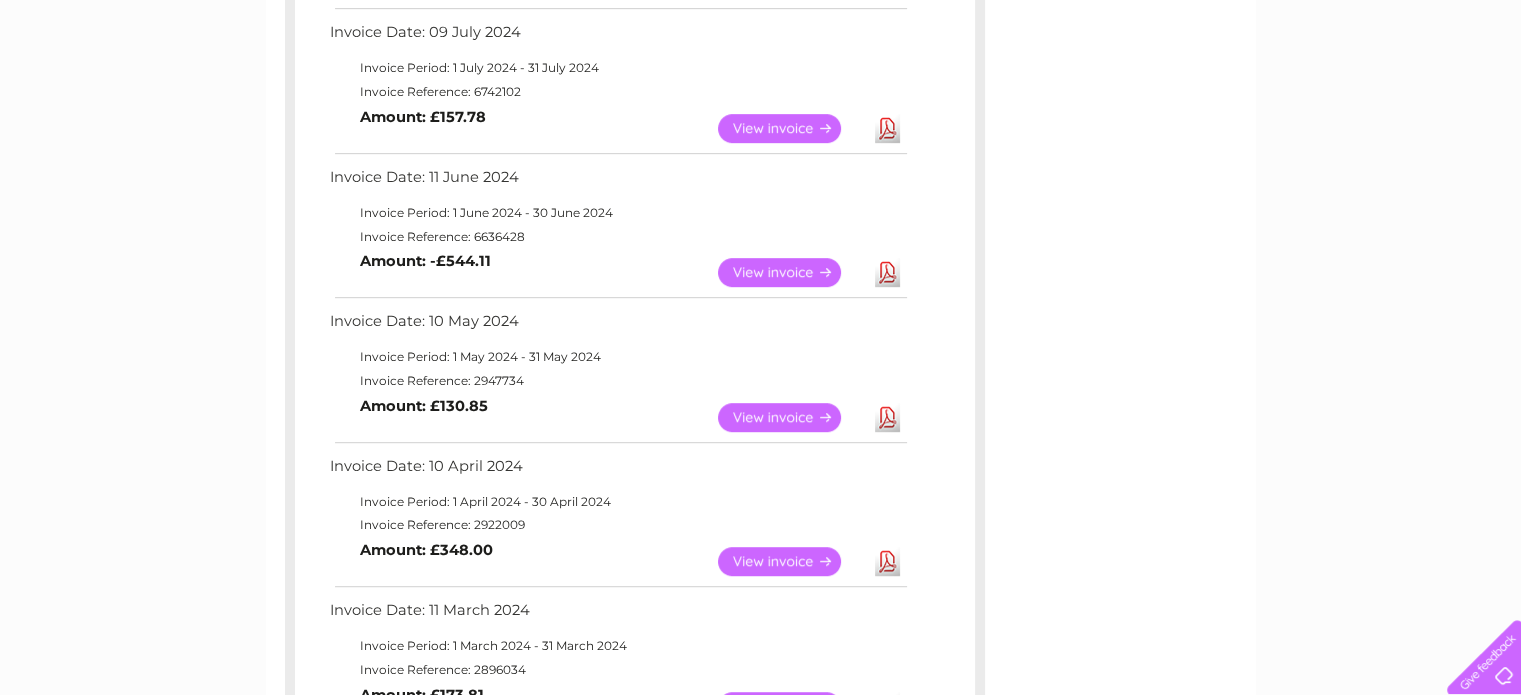scroll, scrollTop: 1080, scrollLeft: 0, axis: vertical 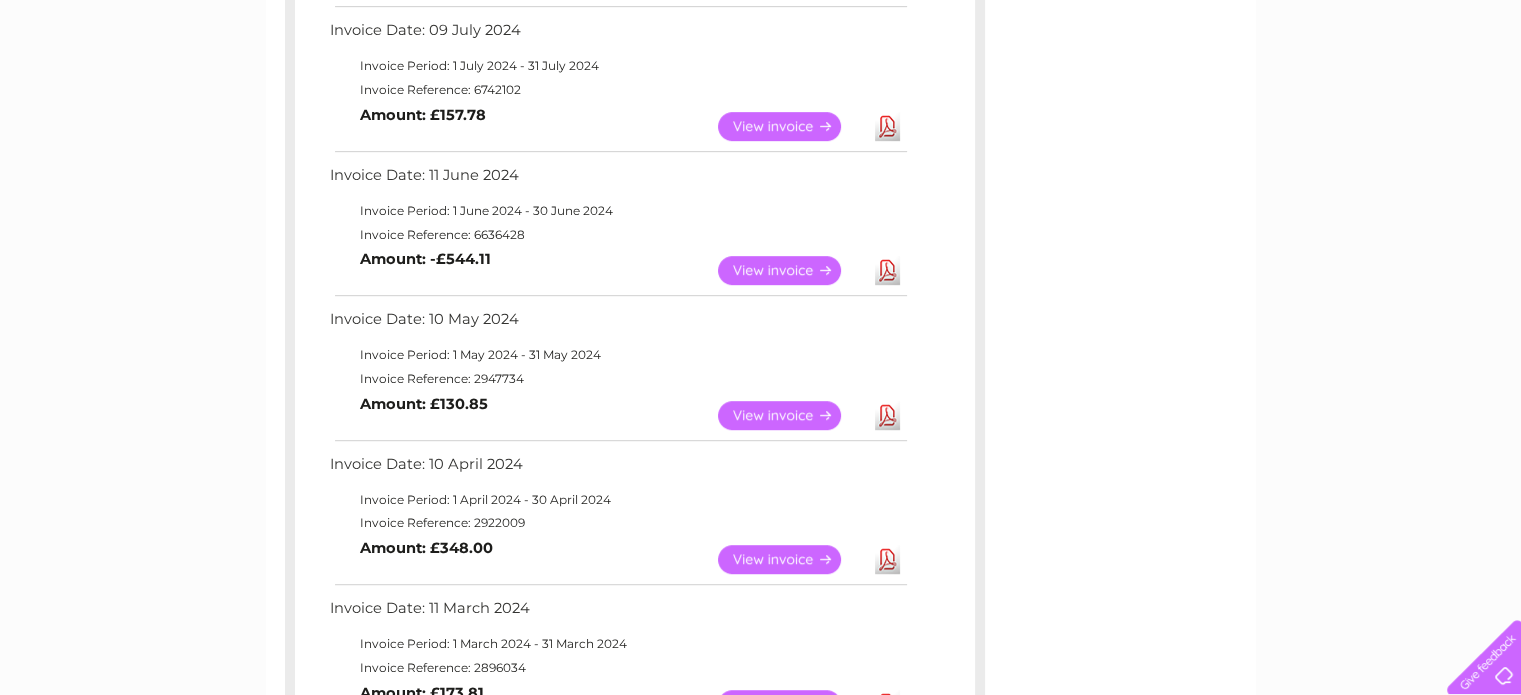 click on "View" at bounding box center [791, 415] 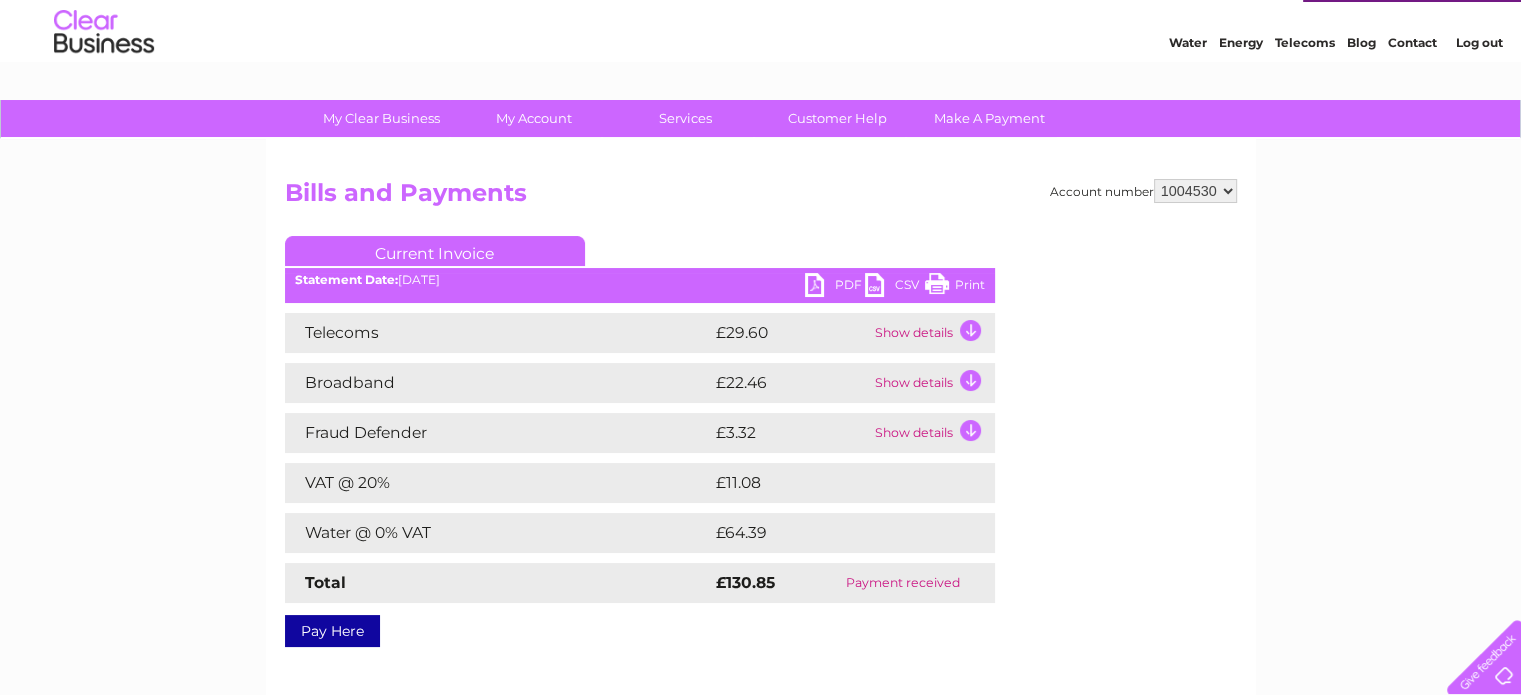 scroll, scrollTop: 0, scrollLeft: 0, axis: both 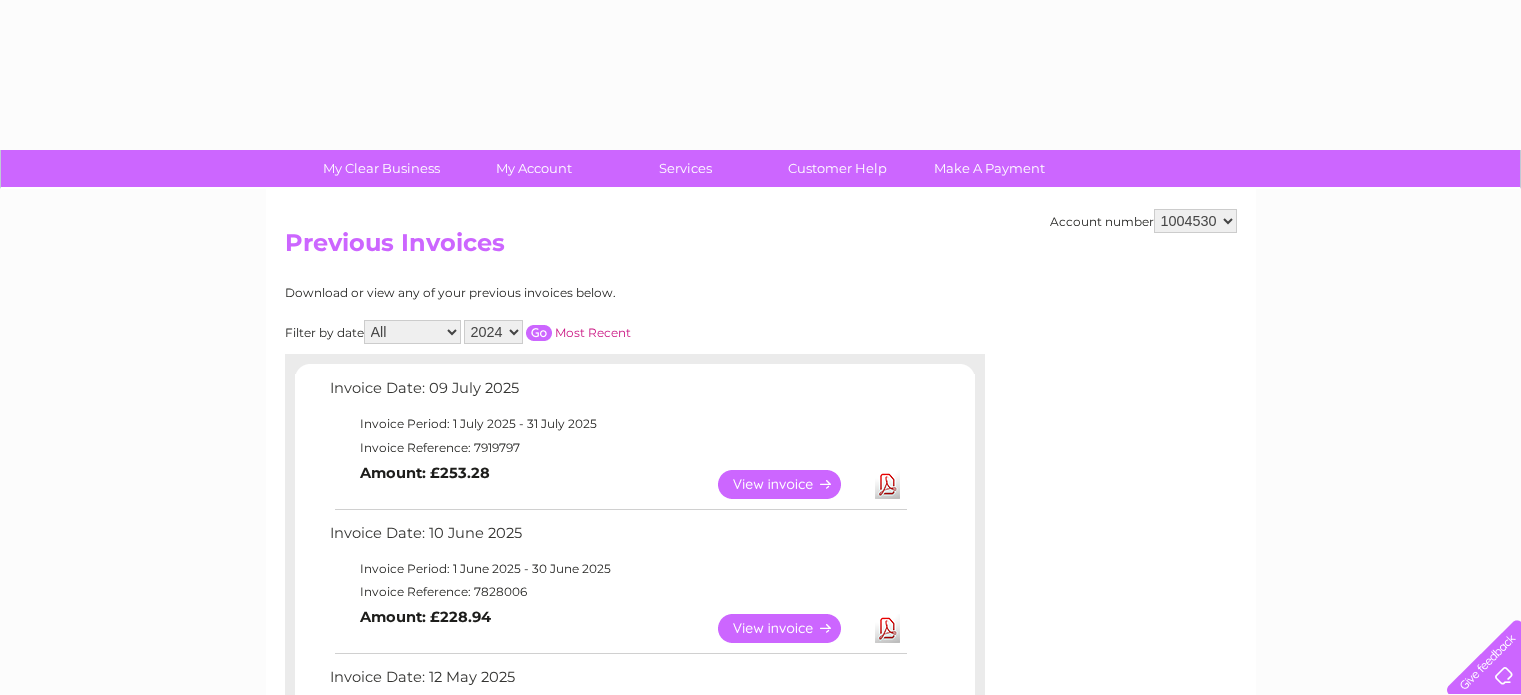select on "2024" 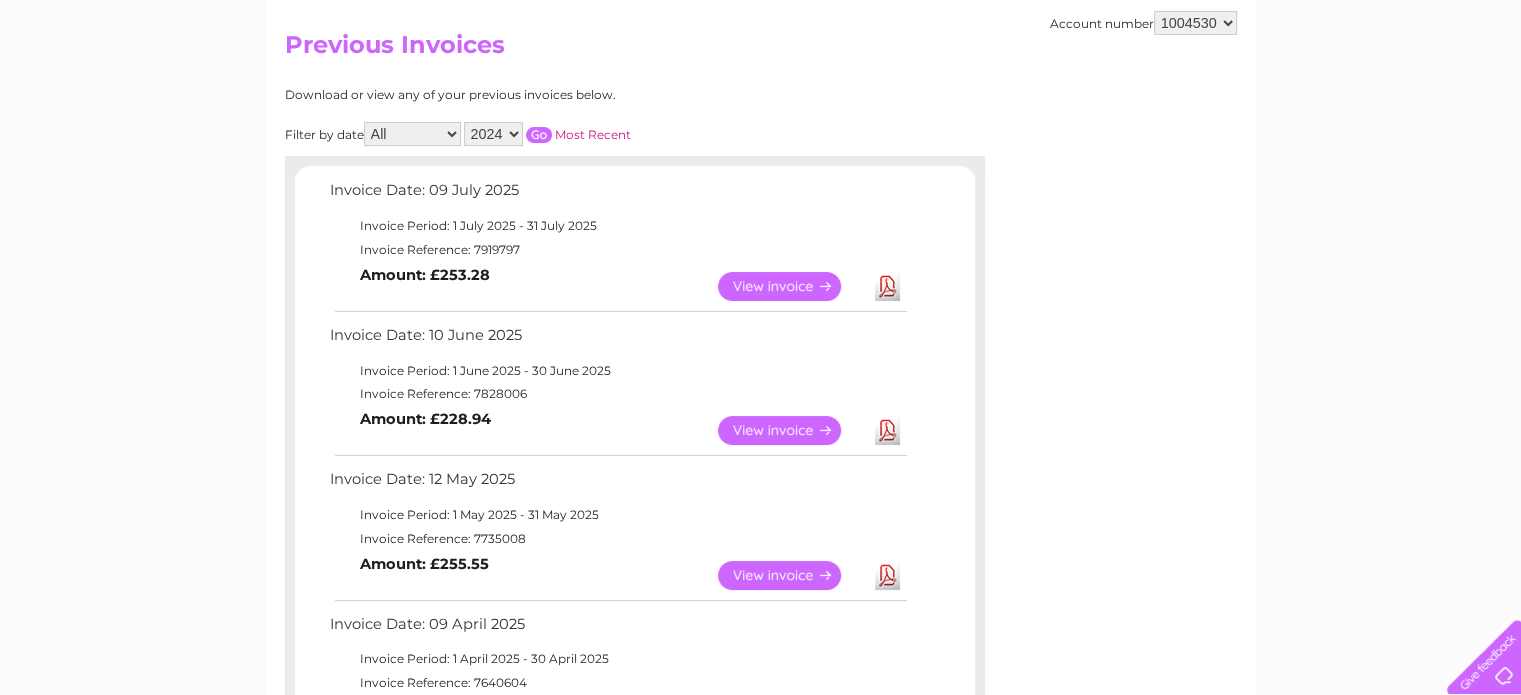 scroll, scrollTop: 196, scrollLeft: 0, axis: vertical 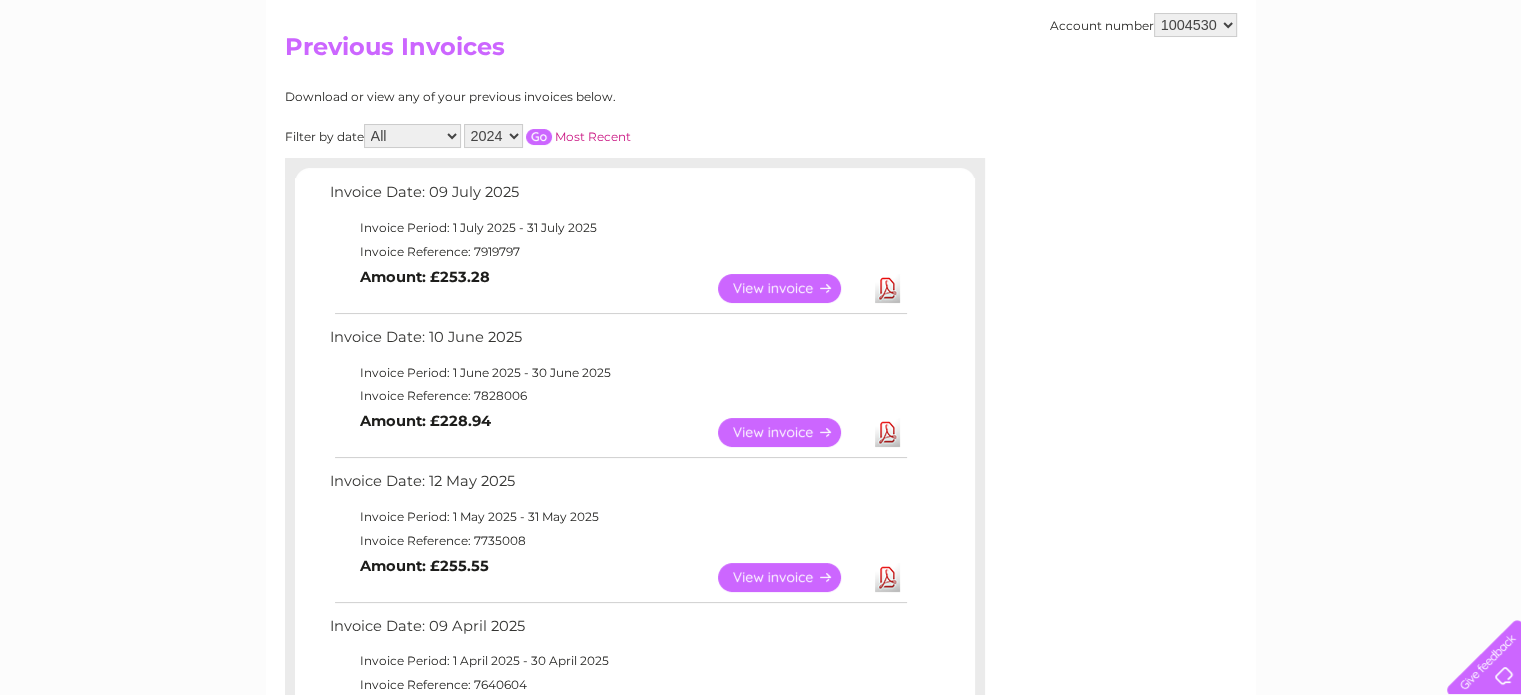 click on "View" at bounding box center (791, 288) 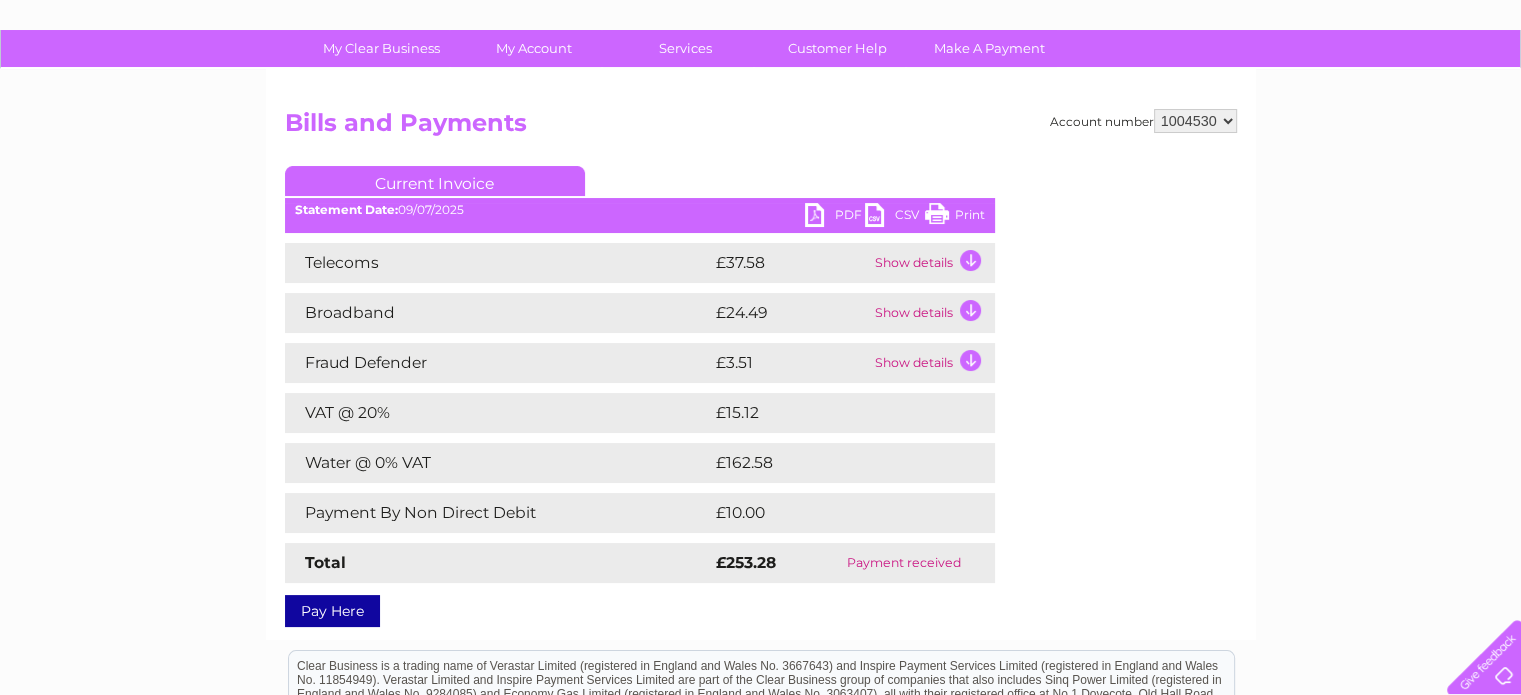 scroll, scrollTop: 119, scrollLeft: 0, axis: vertical 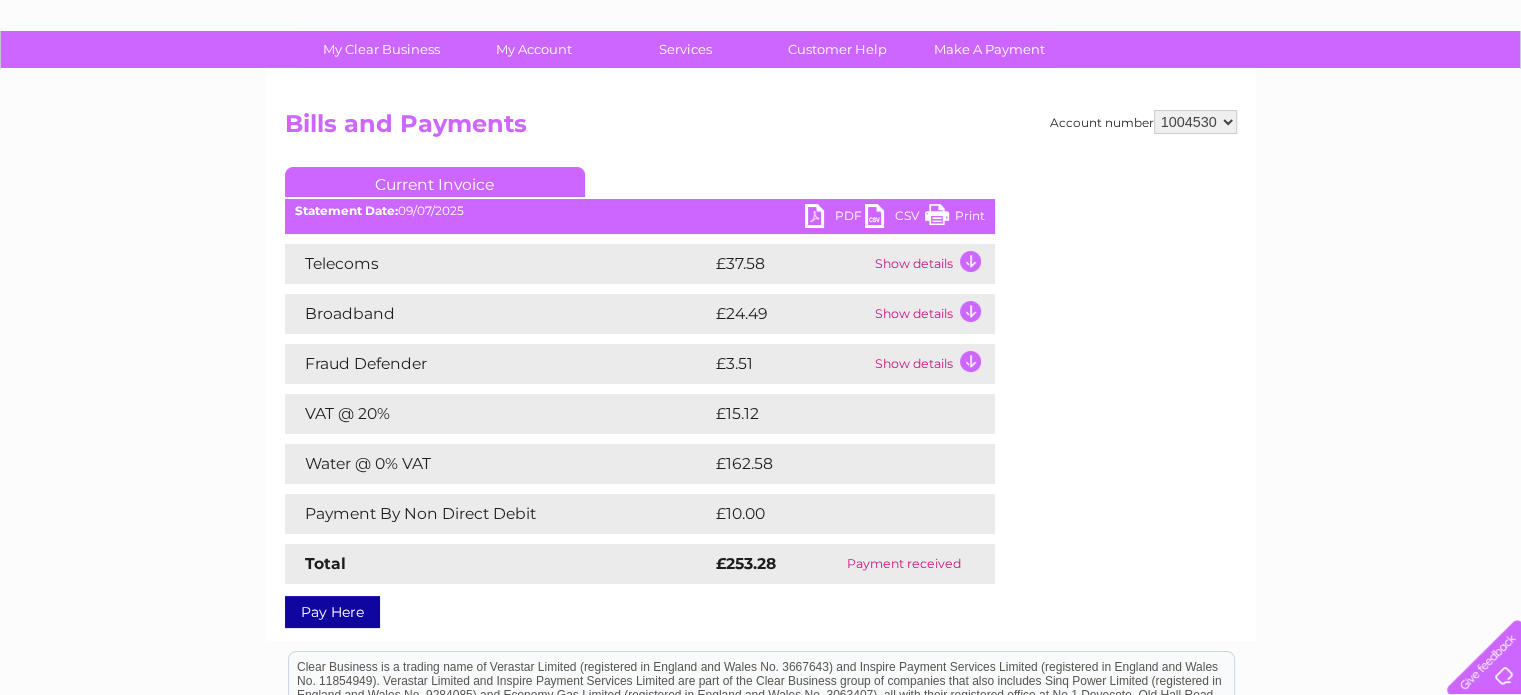 click on "Show details" at bounding box center [932, 314] 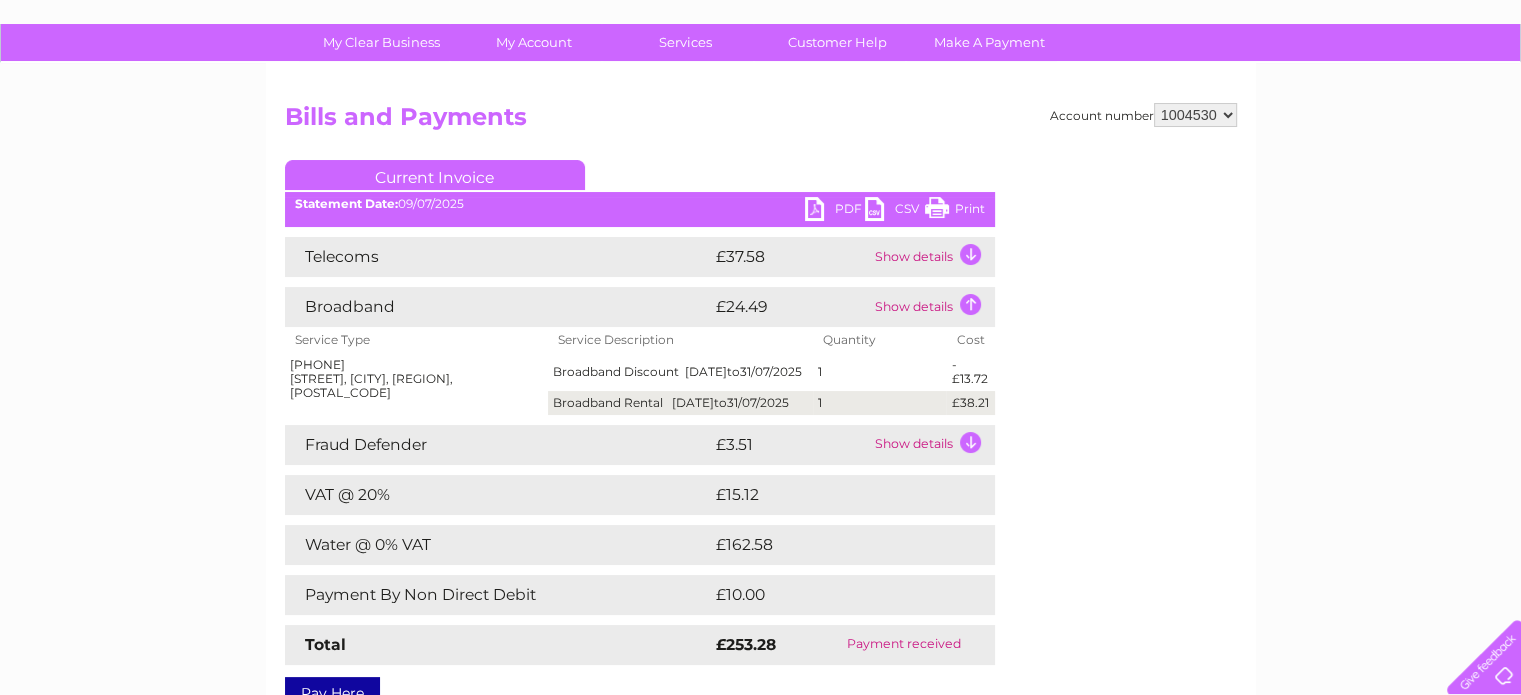 scroll, scrollTop: 116, scrollLeft: 0, axis: vertical 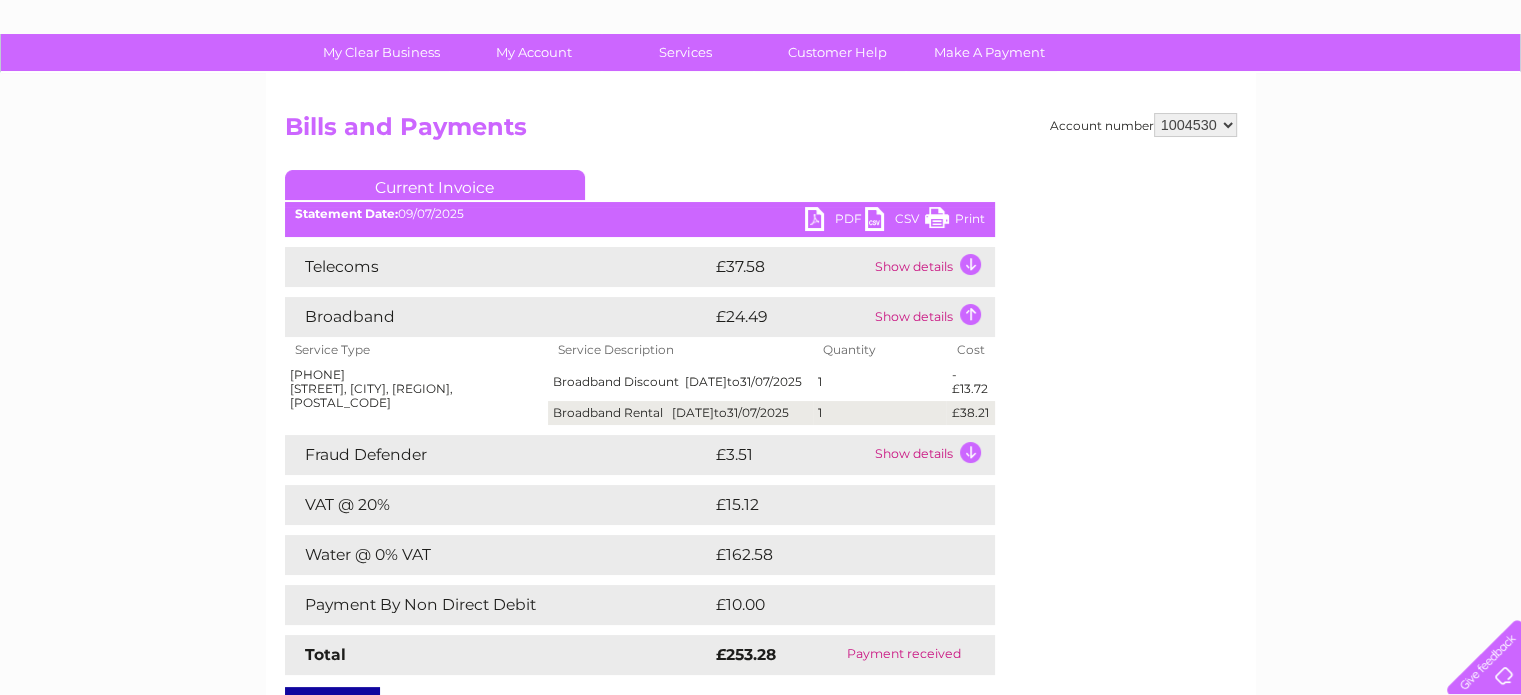 click on "Show details" at bounding box center (932, 267) 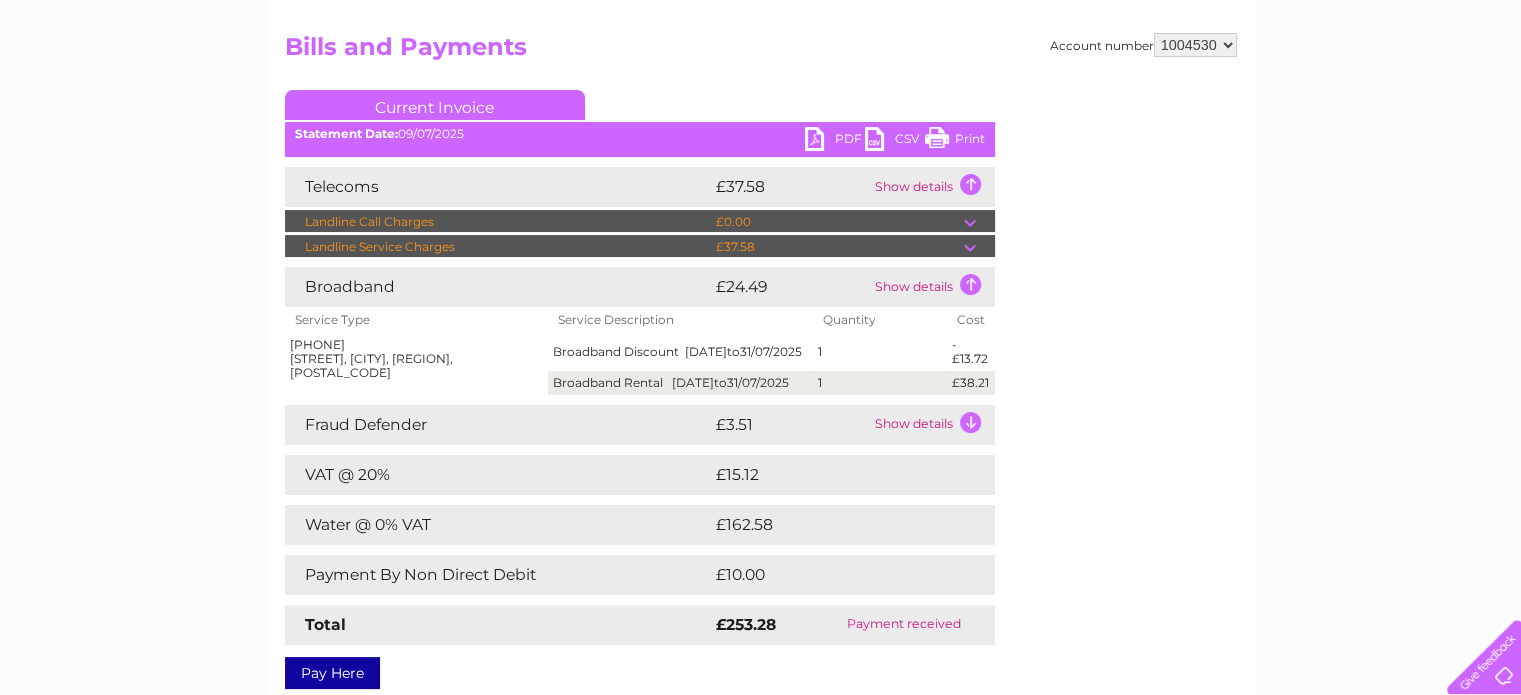 scroll, scrollTop: 0, scrollLeft: 0, axis: both 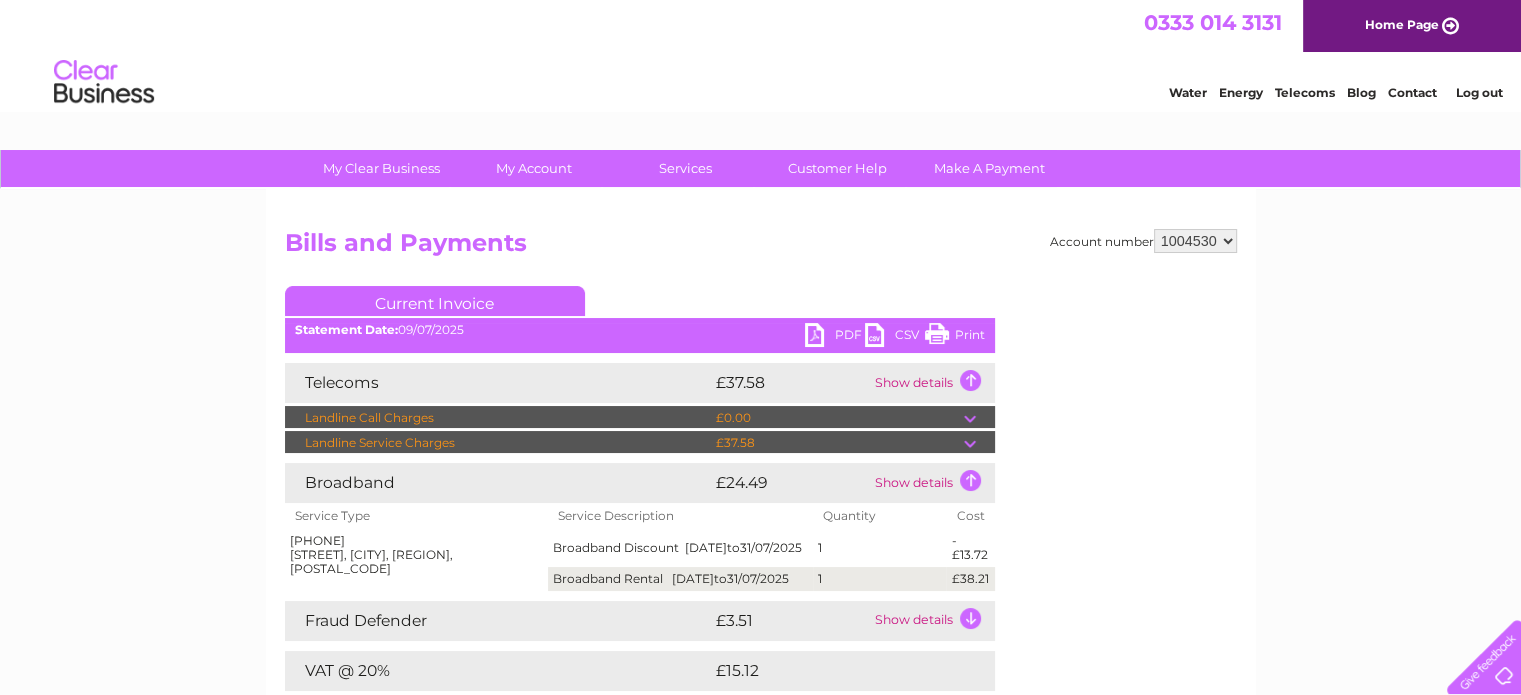 click on "Log out" at bounding box center [1478, 92] 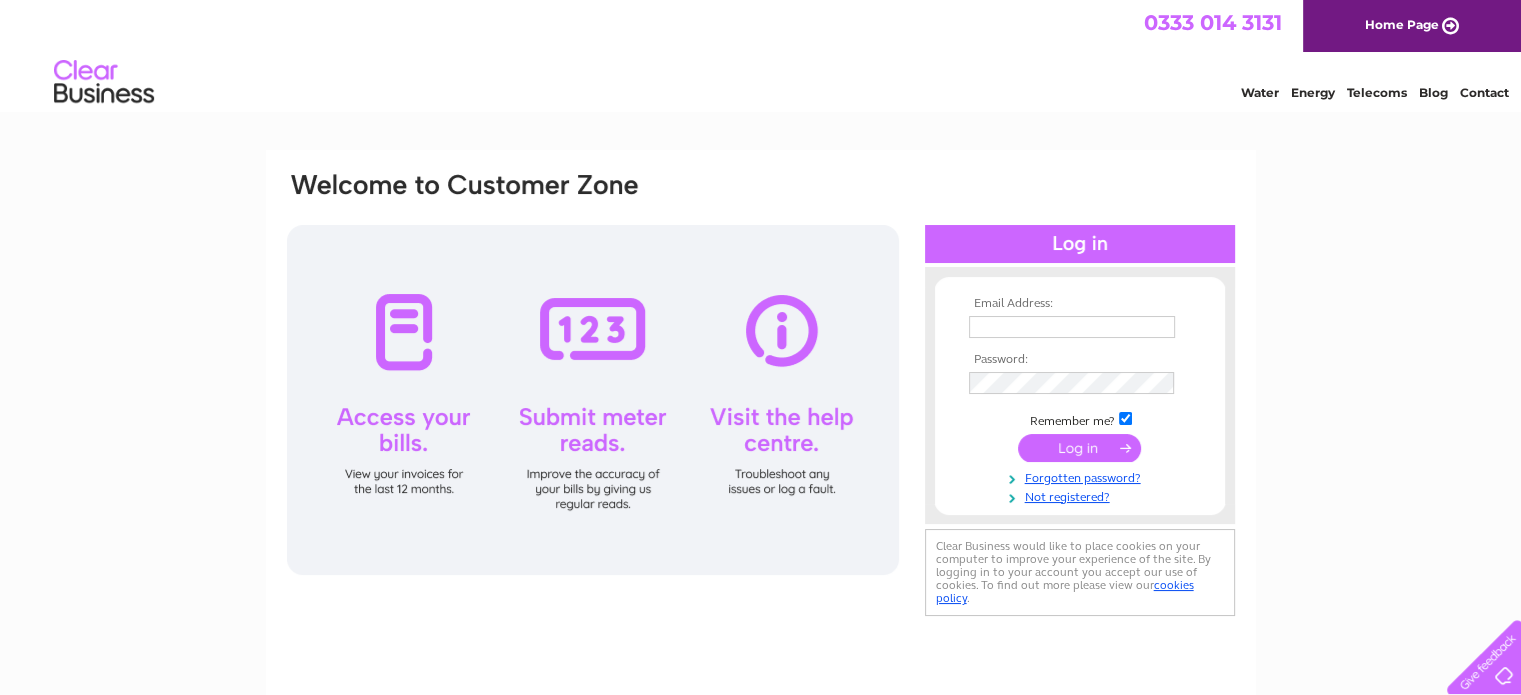 scroll, scrollTop: 0, scrollLeft: 0, axis: both 